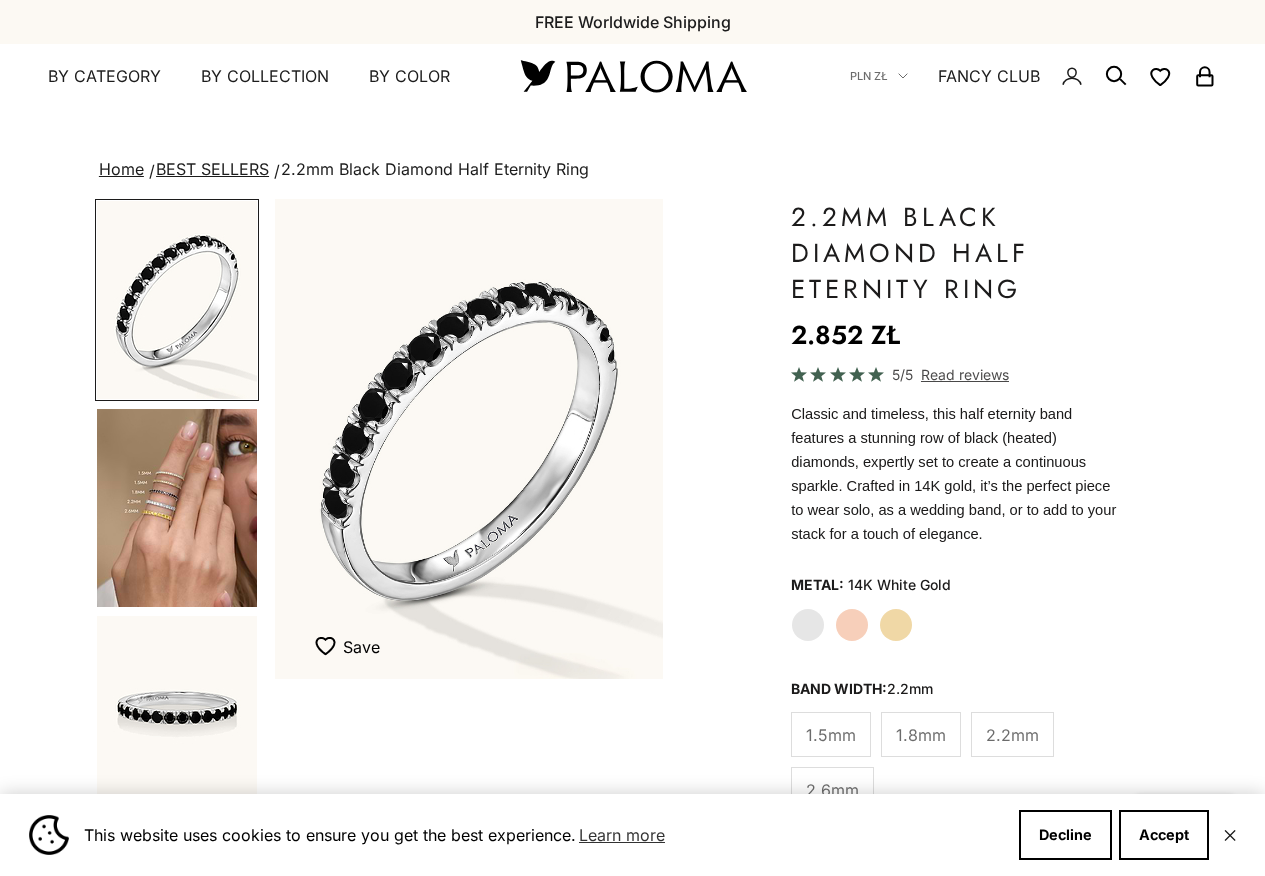 scroll, scrollTop: 0, scrollLeft: 0, axis: both 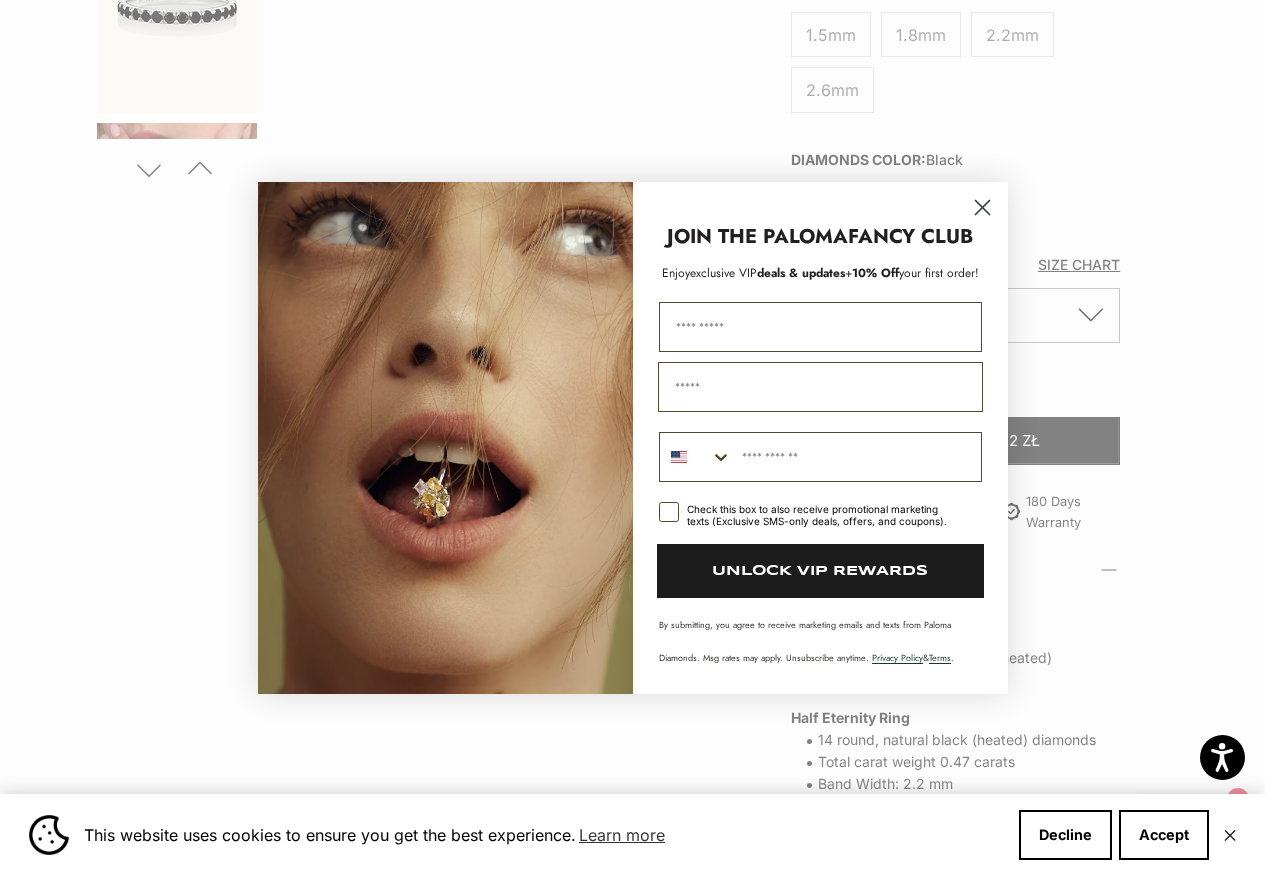 click 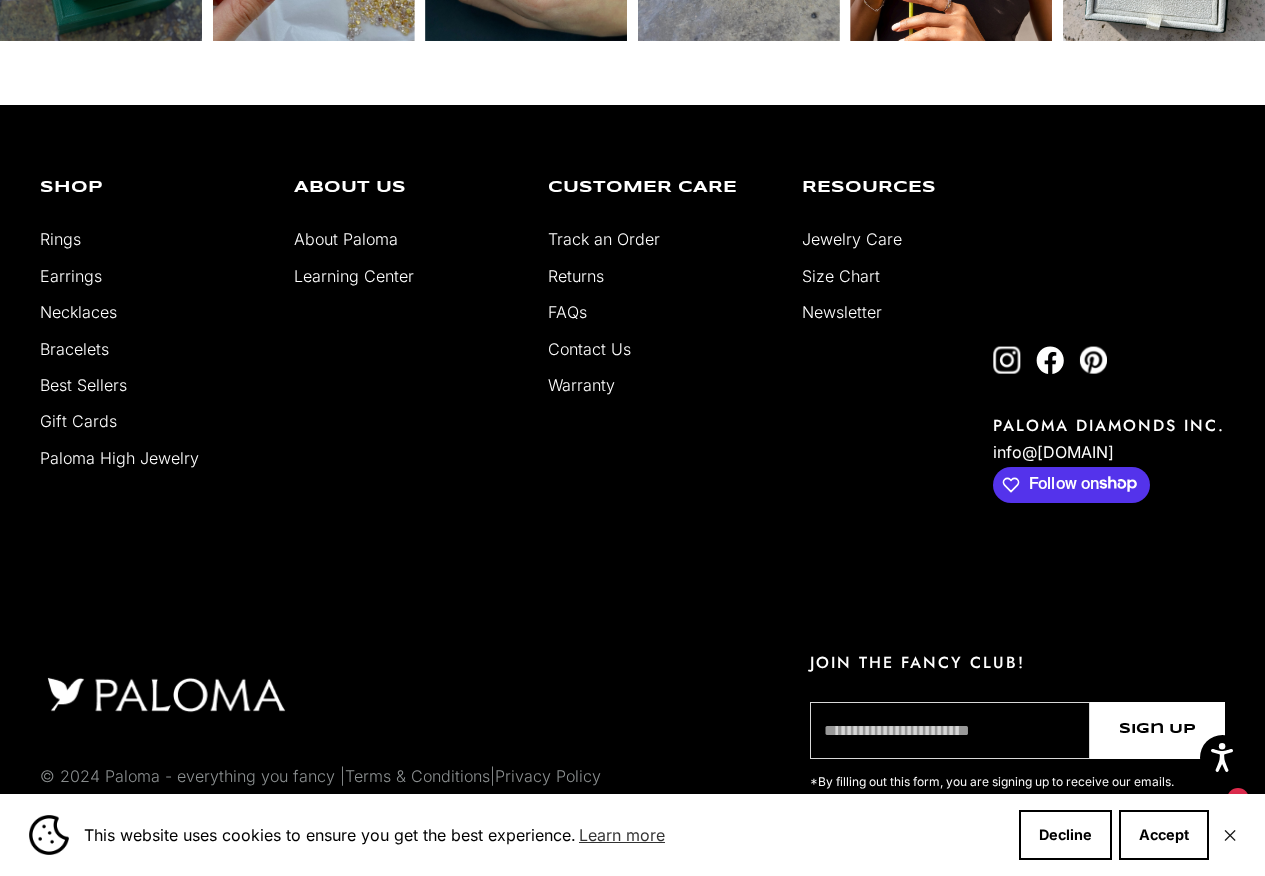 scroll, scrollTop: 4094, scrollLeft: 0, axis: vertical 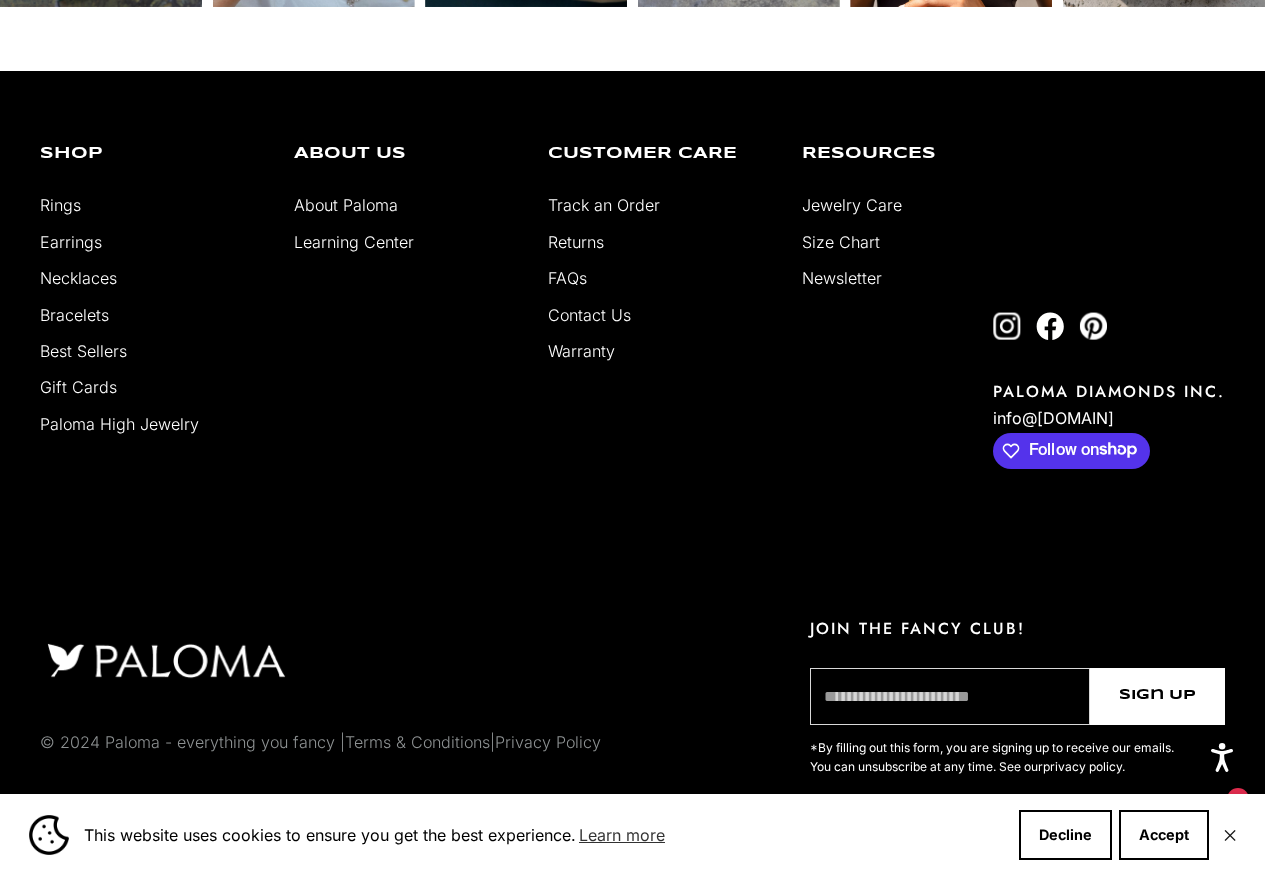 click on "About Paloma" at bounding box center [346, 205] 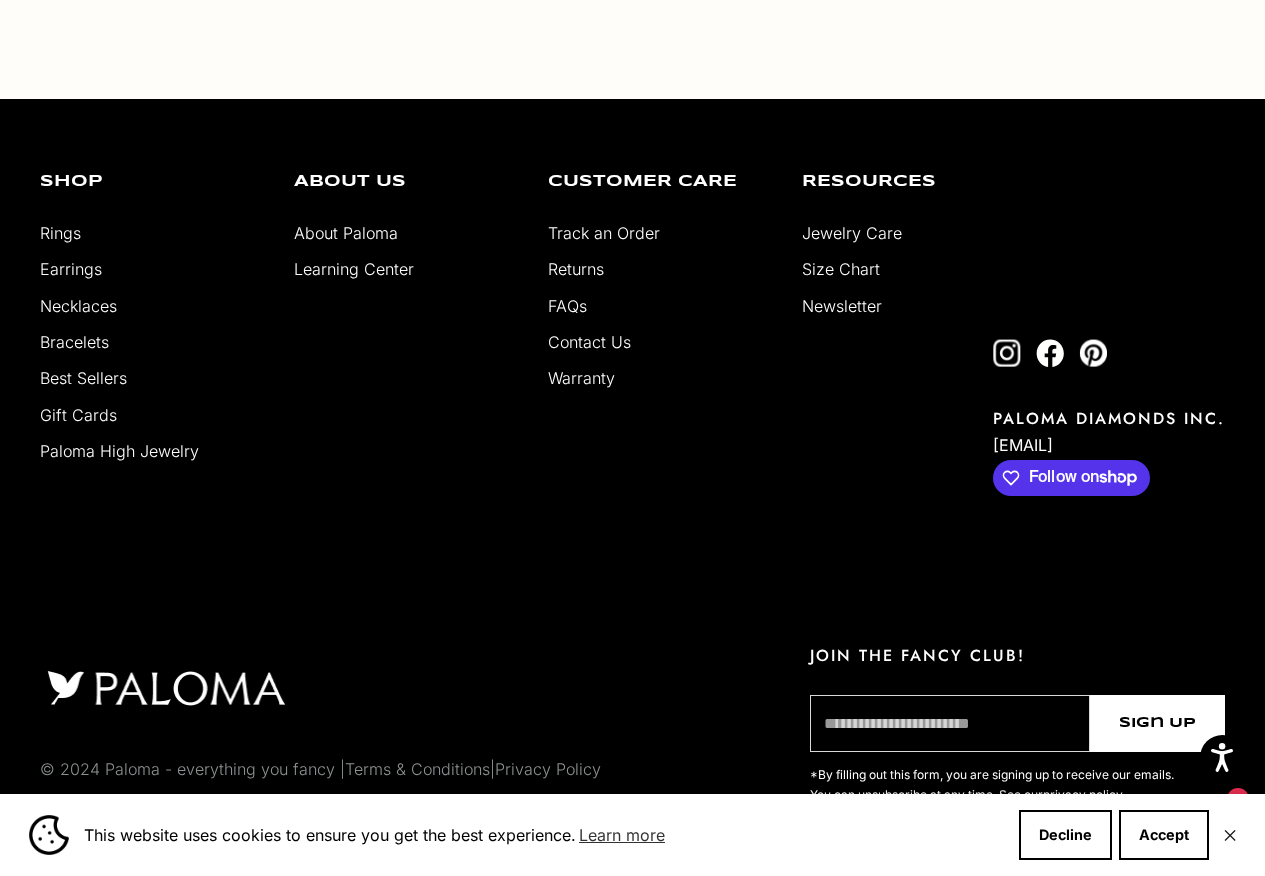 scroll, scrollTop: 3772, scrollLeft: 0, axis: vertical 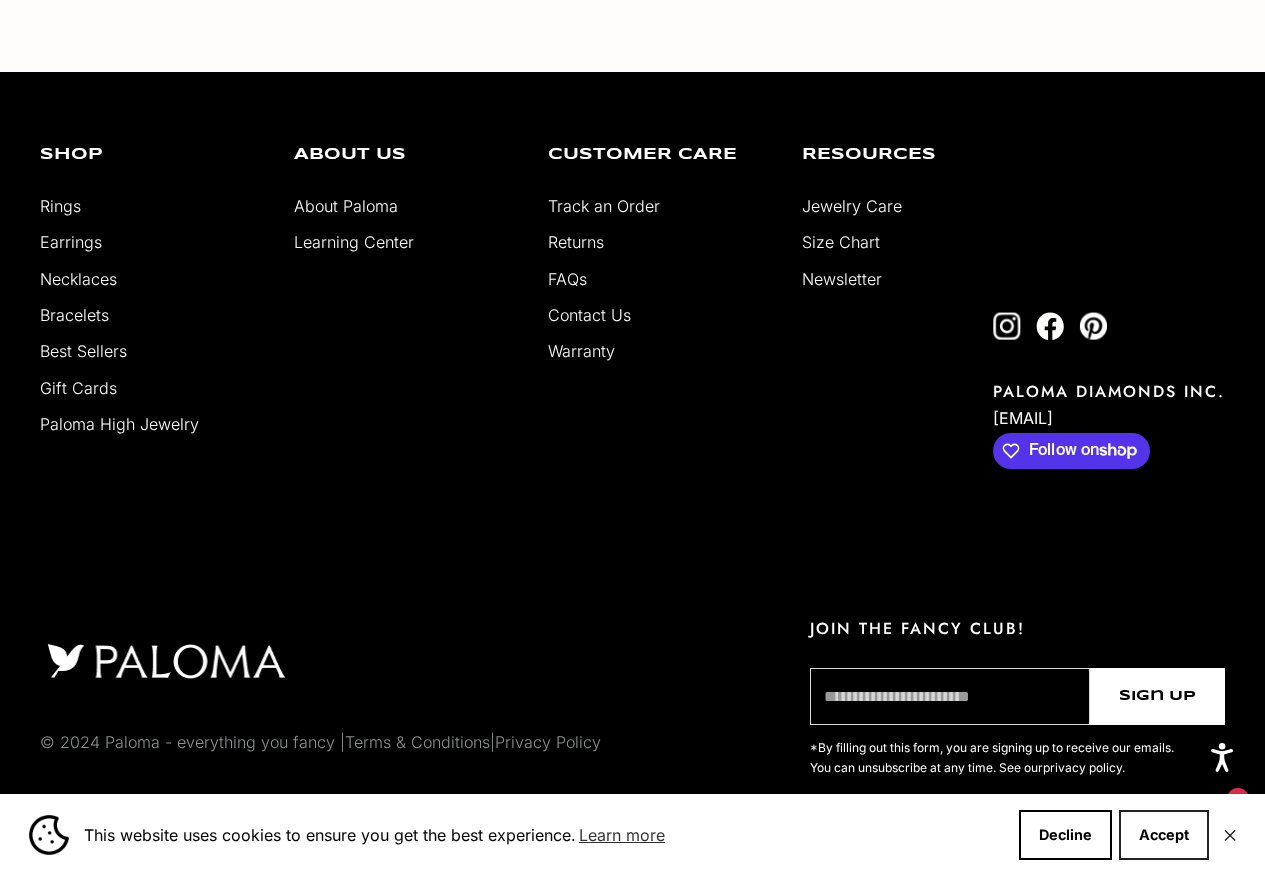 click on "Accept" at bounding box center [1164, 835] 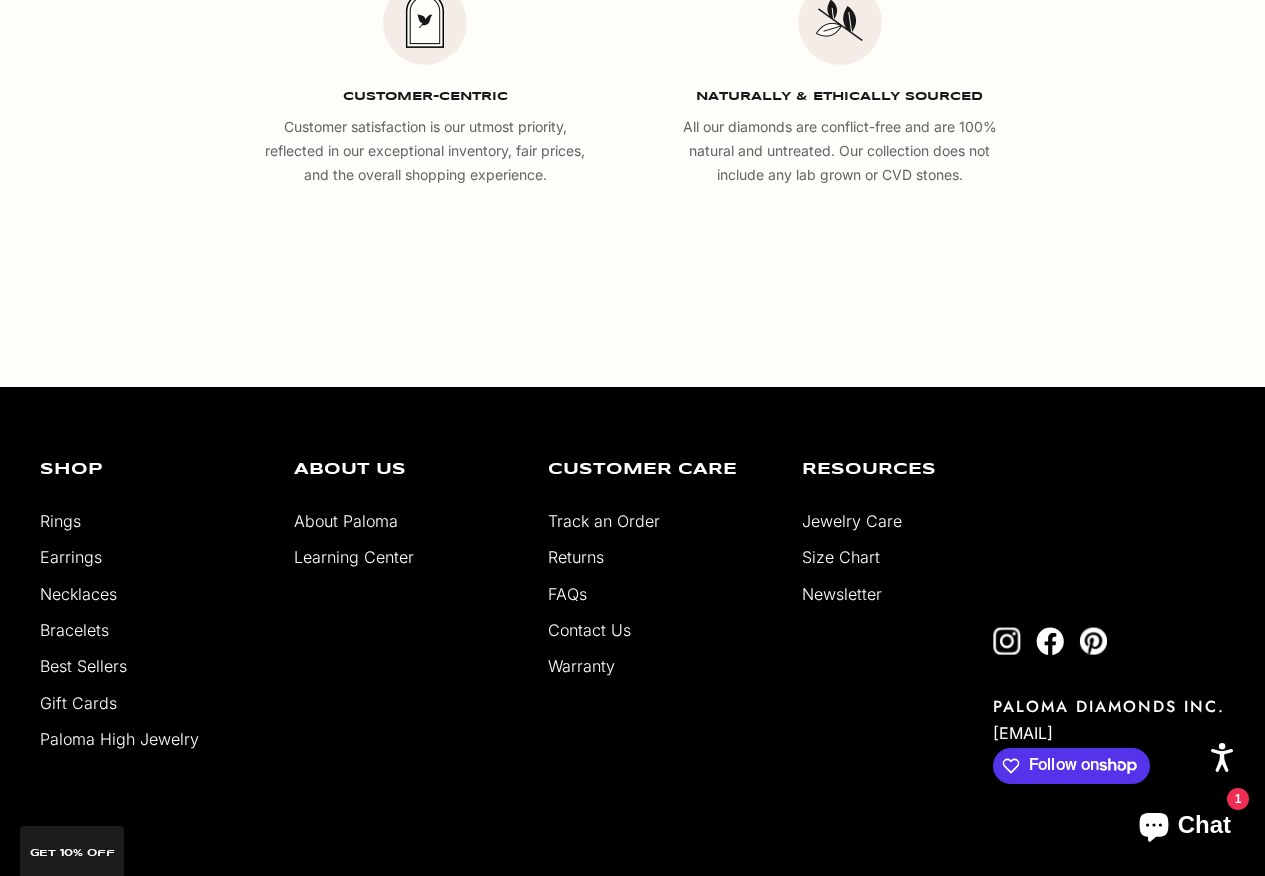 scroll, scrollTop: 3772, scrollLeft: 0, axis: vertical 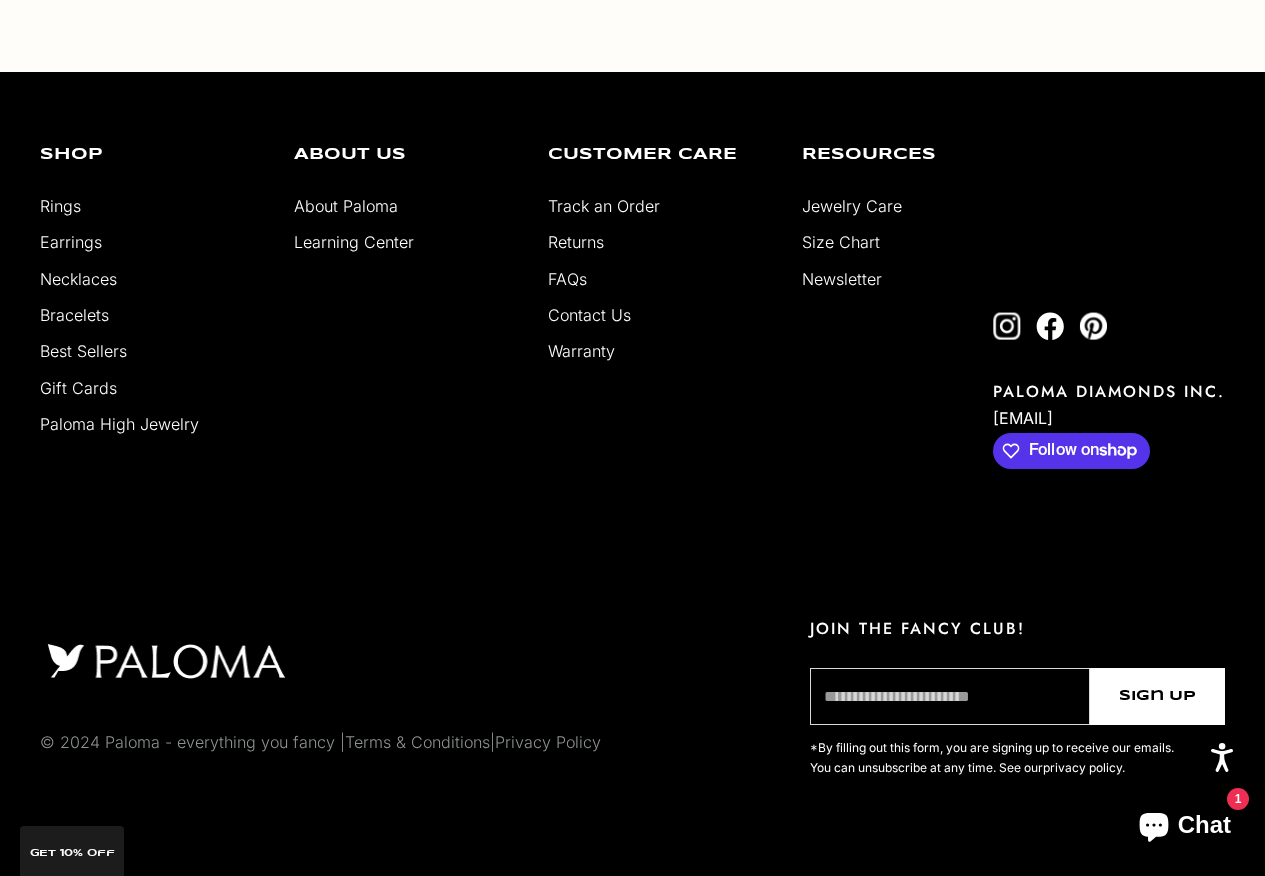 click on "Contact Us" at bounding box center (589, 315) 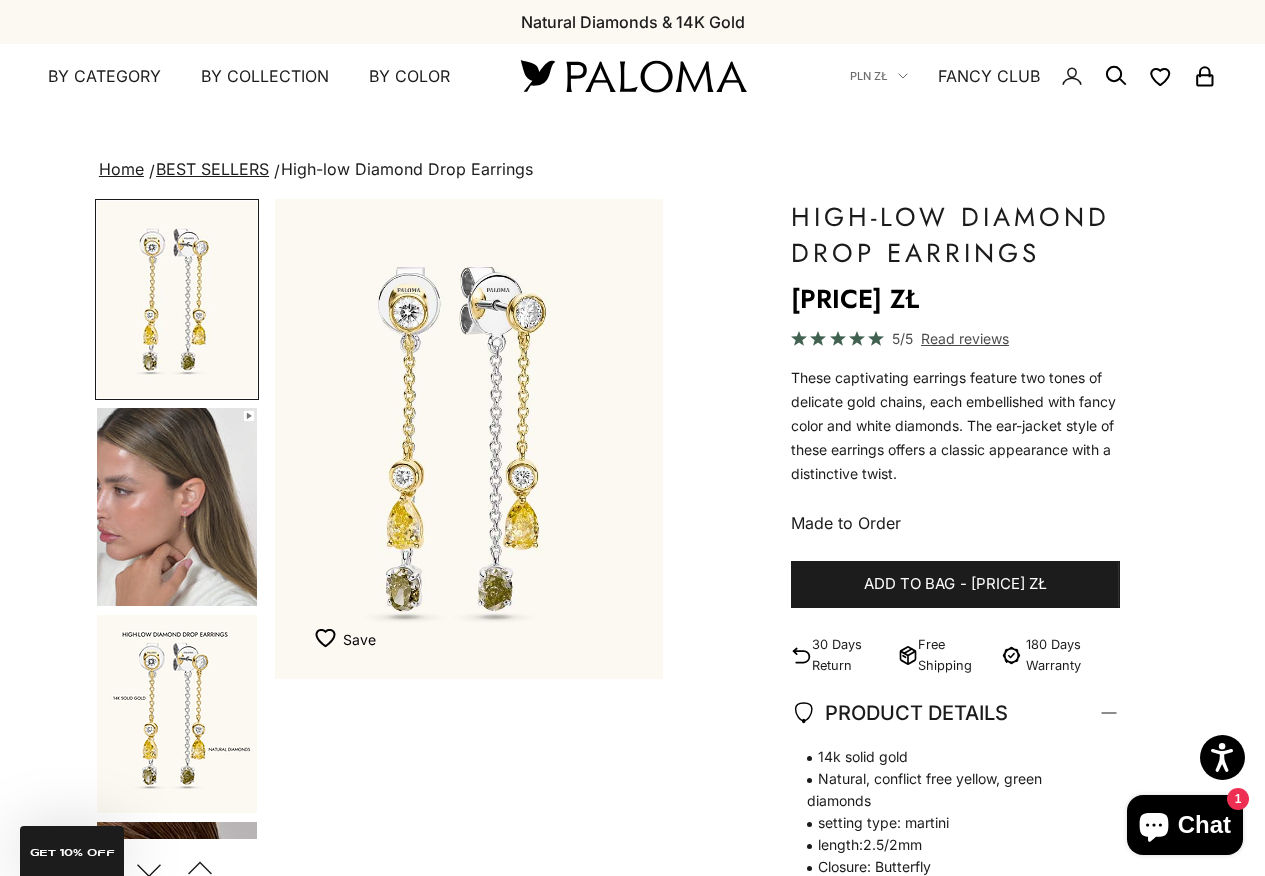 scroll, scrollTop: 0, scrollLeft: 0, axis: both 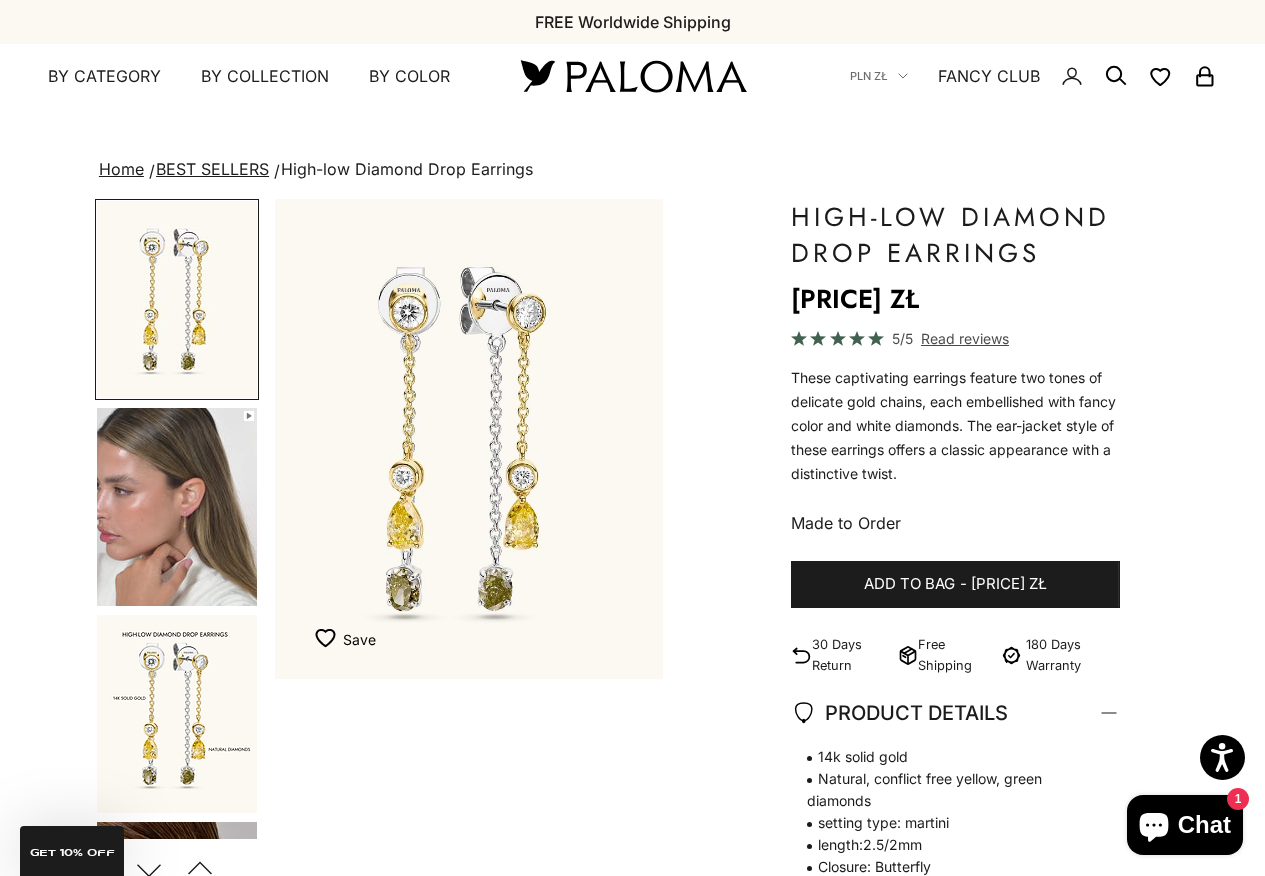 click at bounding box center [177, 507] 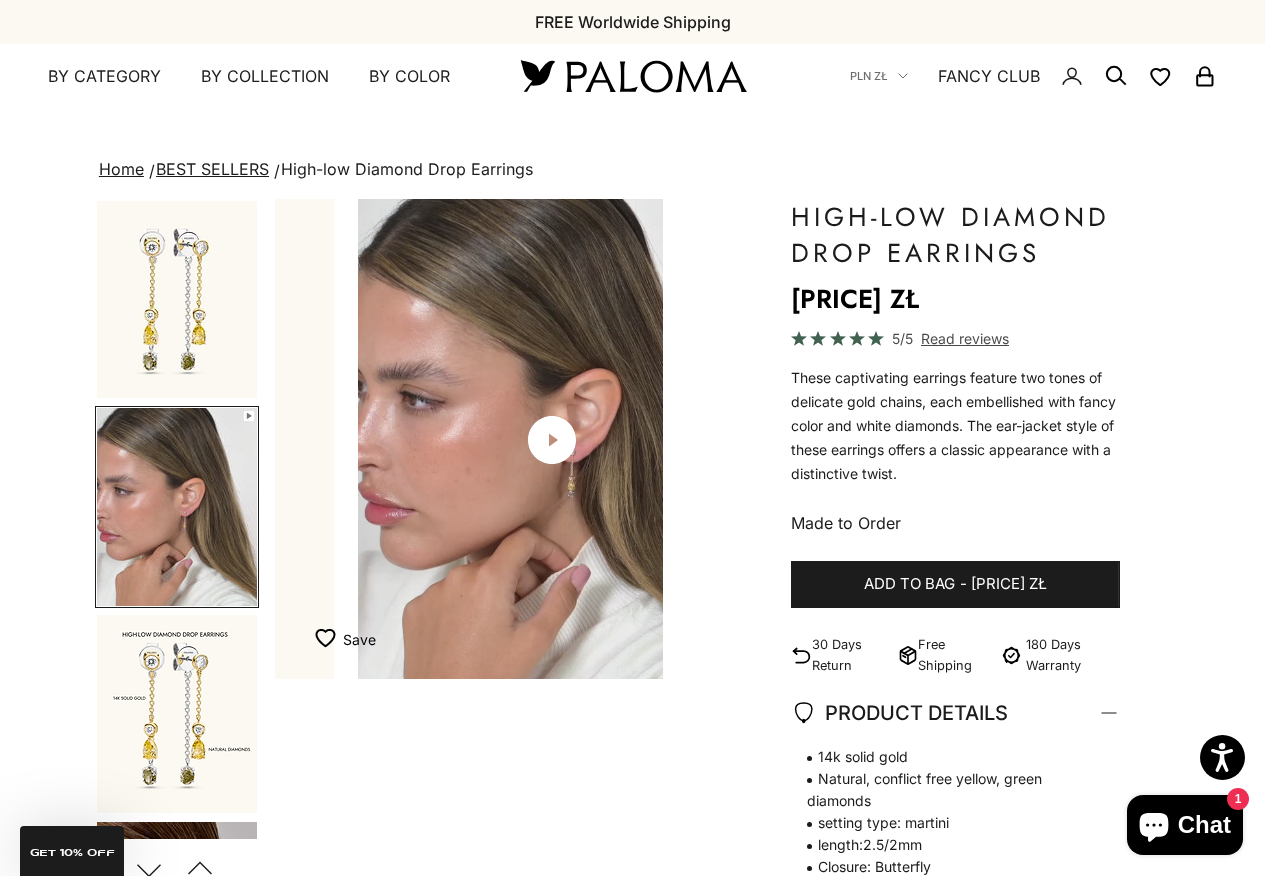 scroll, scrollTop: 0, scrollLeft: 412, axis: horizontal 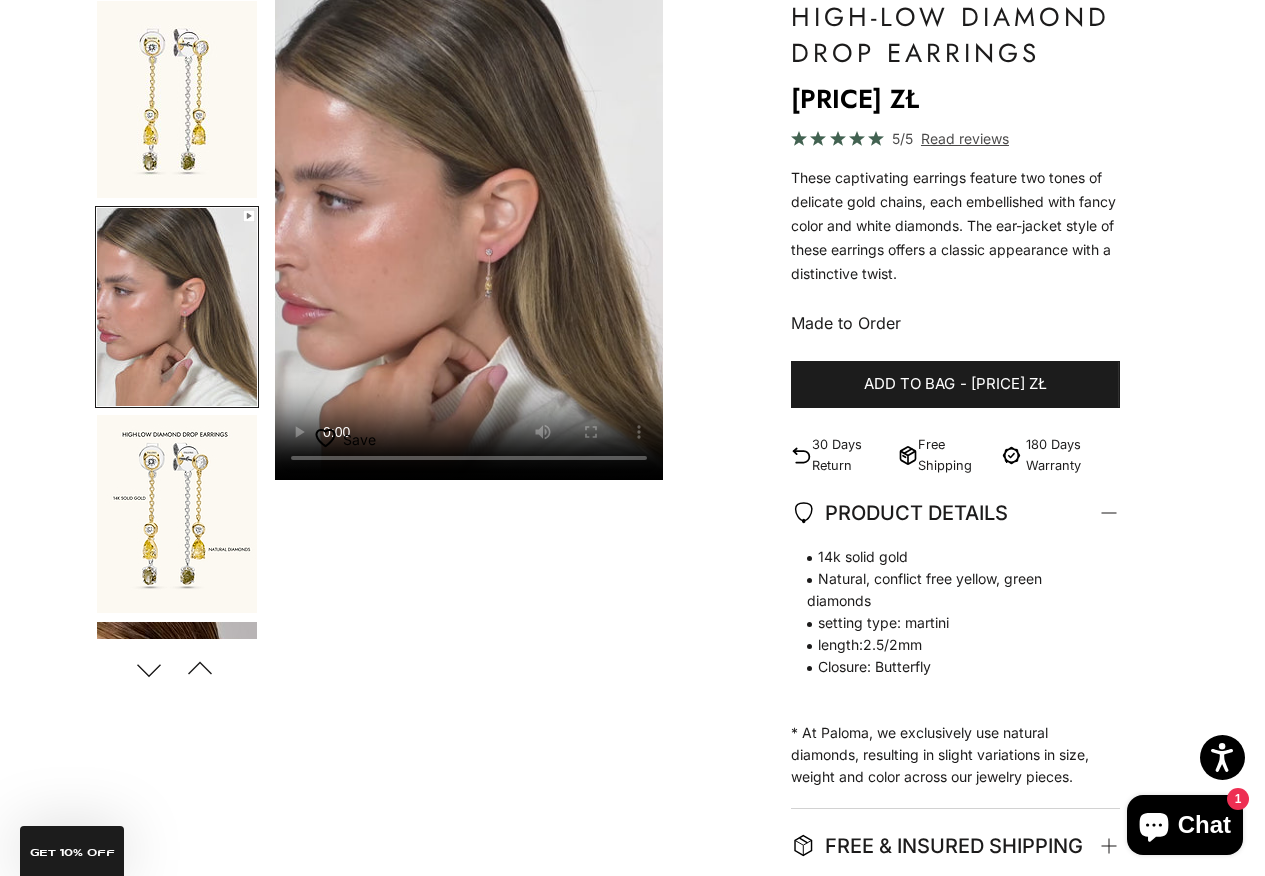 click at bounding box center (177, 514) 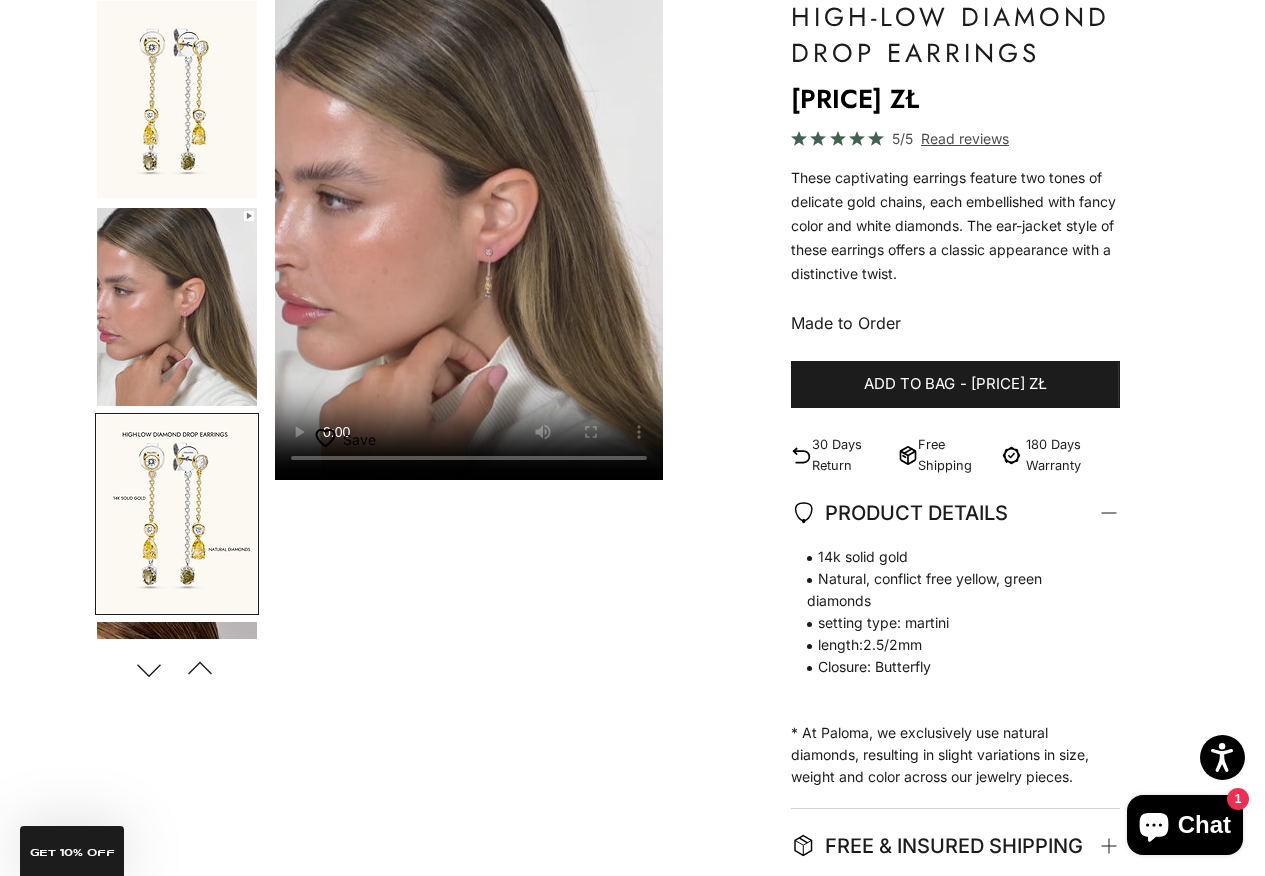 scroll, scrollTop: 194, scrollLeft: 0, axis: vertical 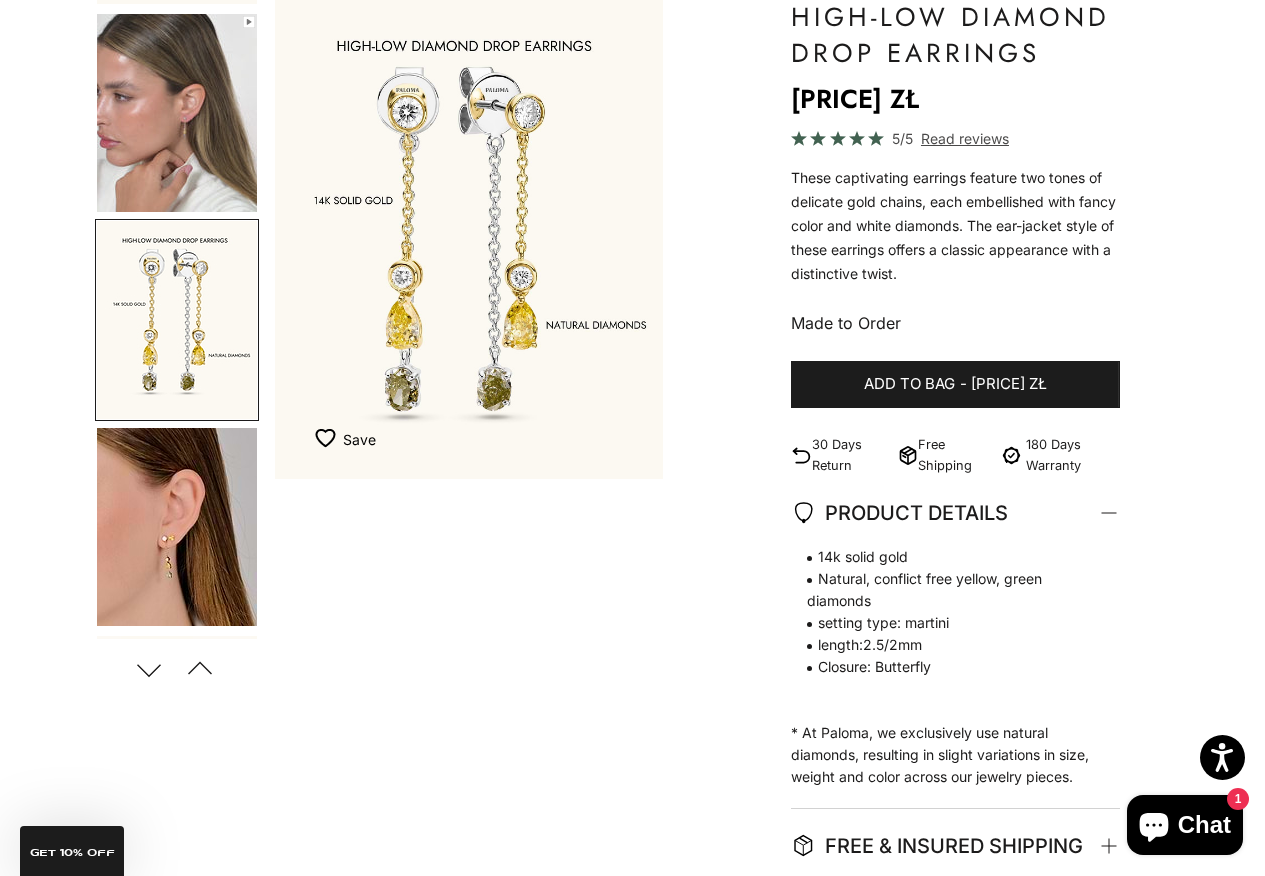 click at bounding box center (177, 527) 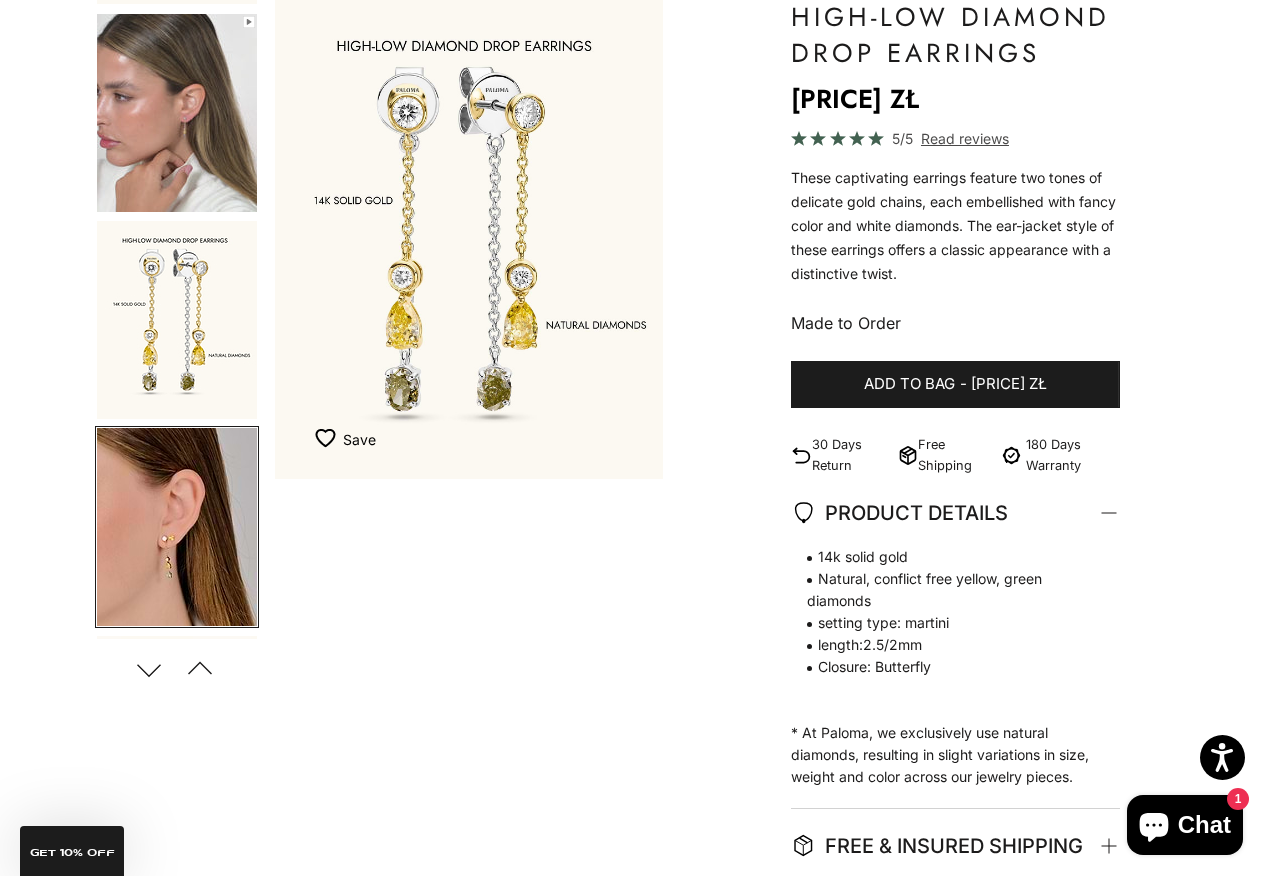 scroll, scrollTop: 401, scrollLeft: 0, axis: vertical 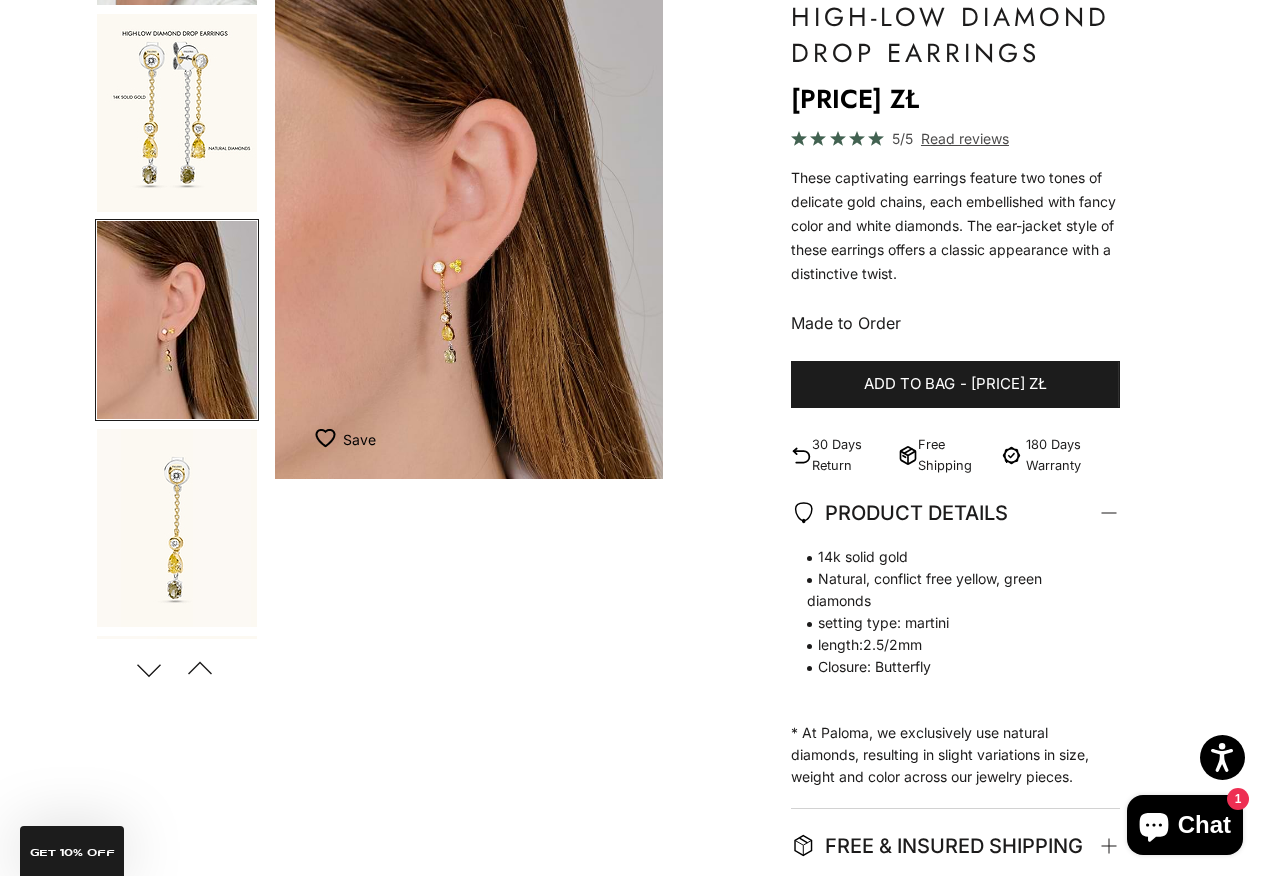click at bounding box center [177, 528] 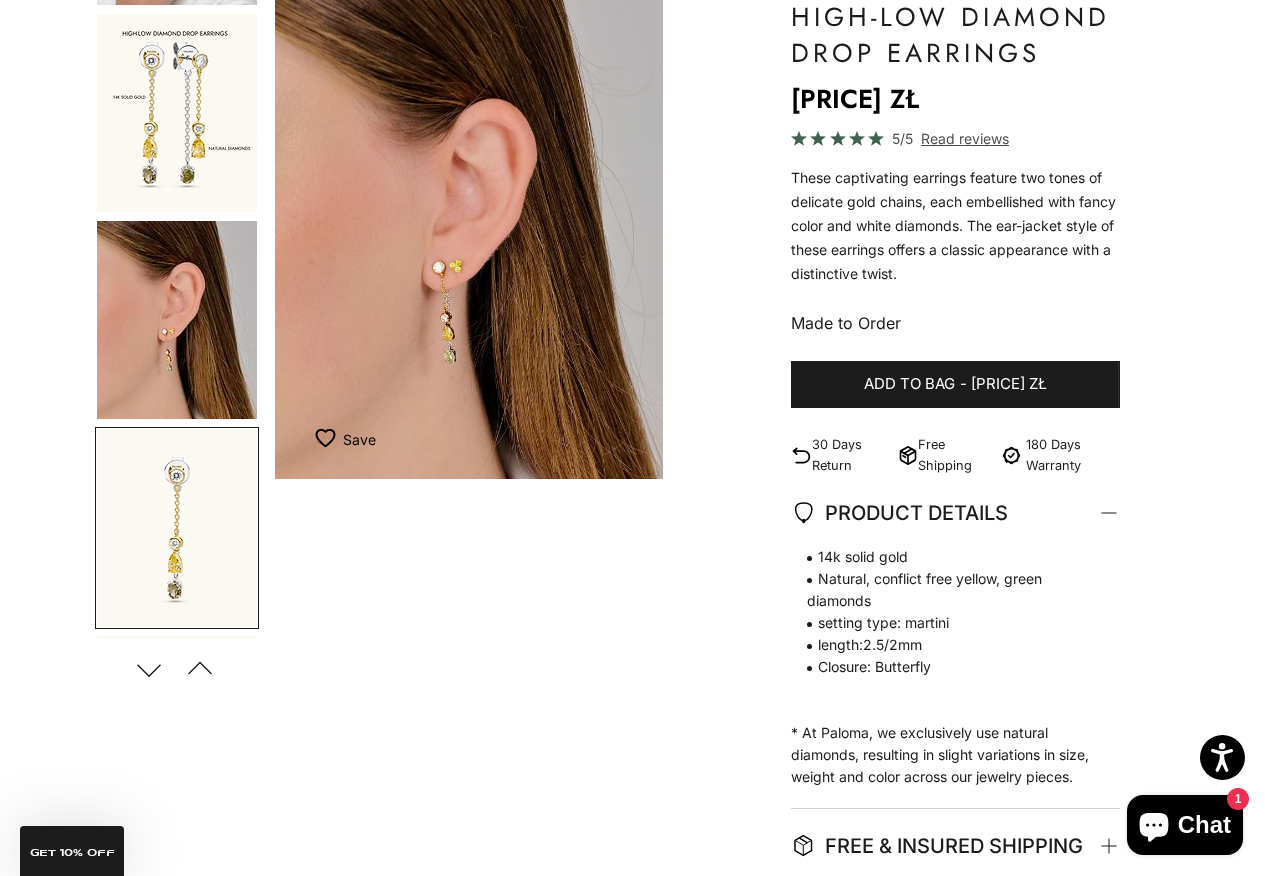 scroll, scrollTop: 605, scrollLeft: 0, axis: vertical 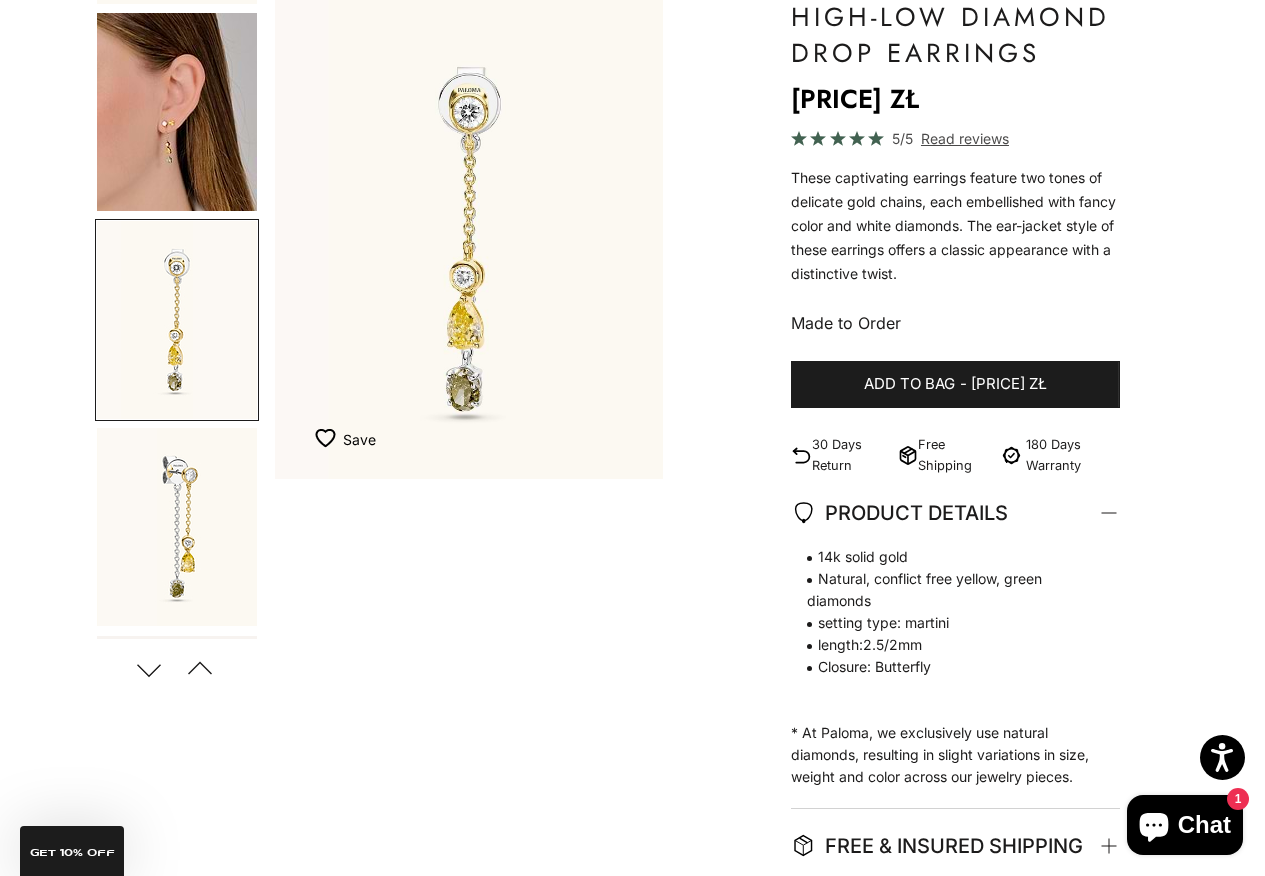 click at bounding box center (177, 527) 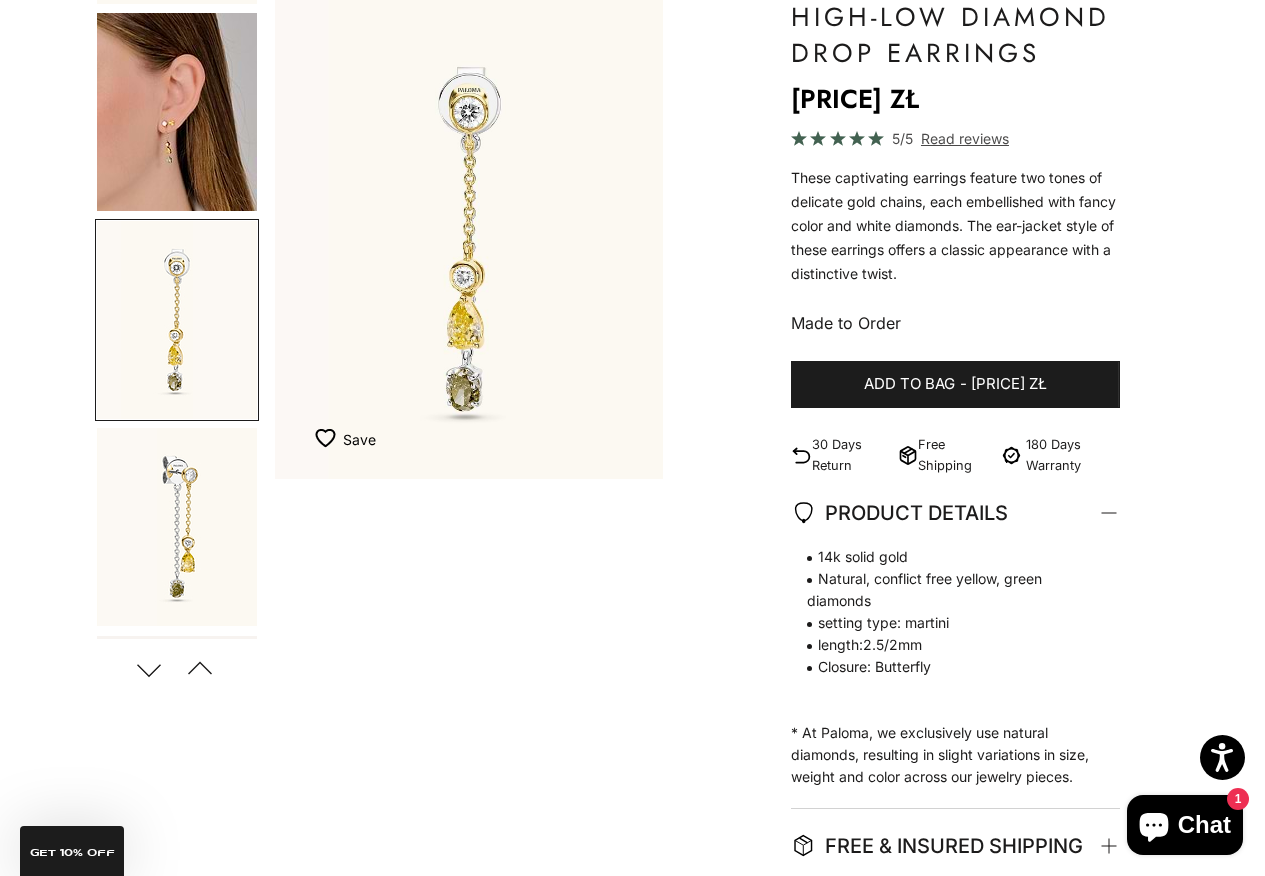 scroll, scrollTop: 708, scrollLeft: 0, axis: vertical 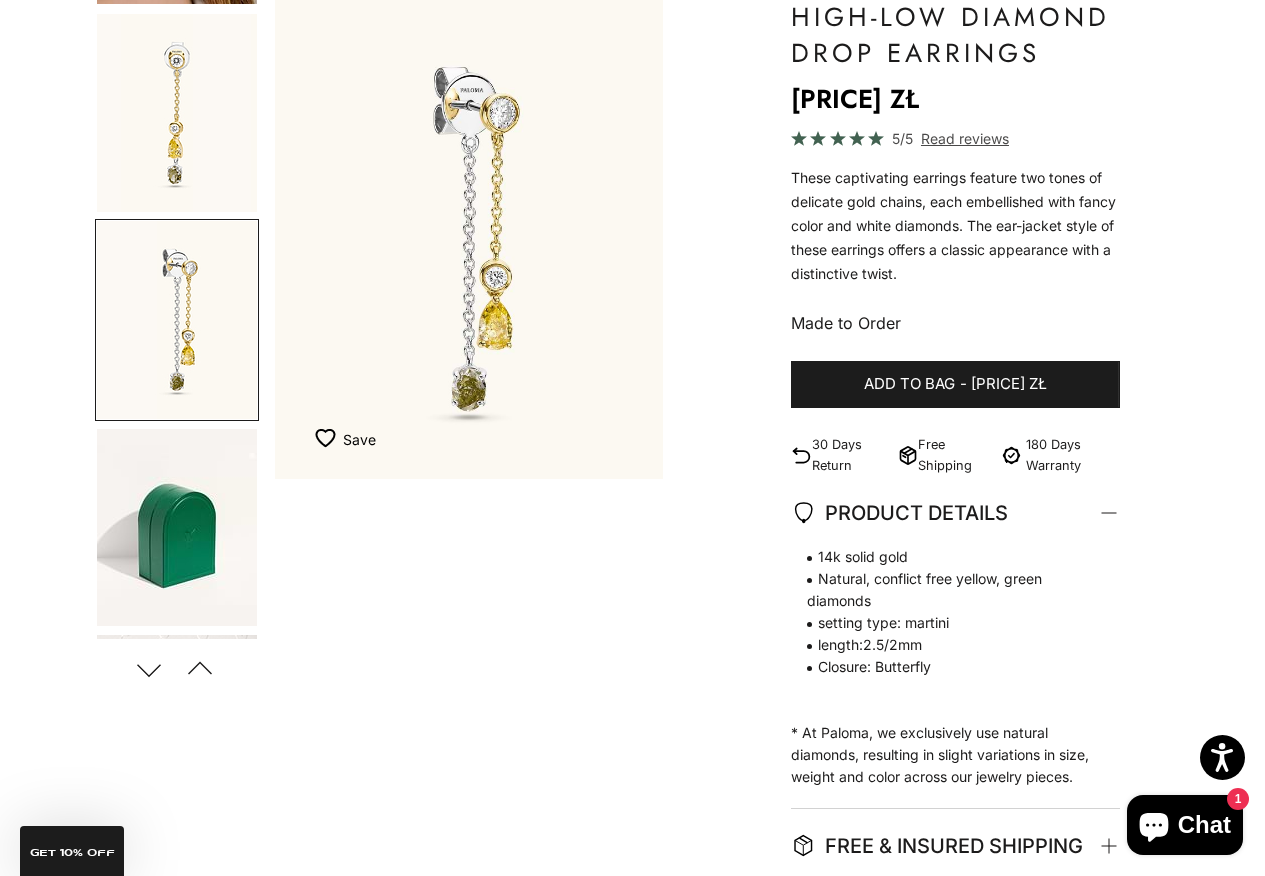 click at bounding box center [177, 527] 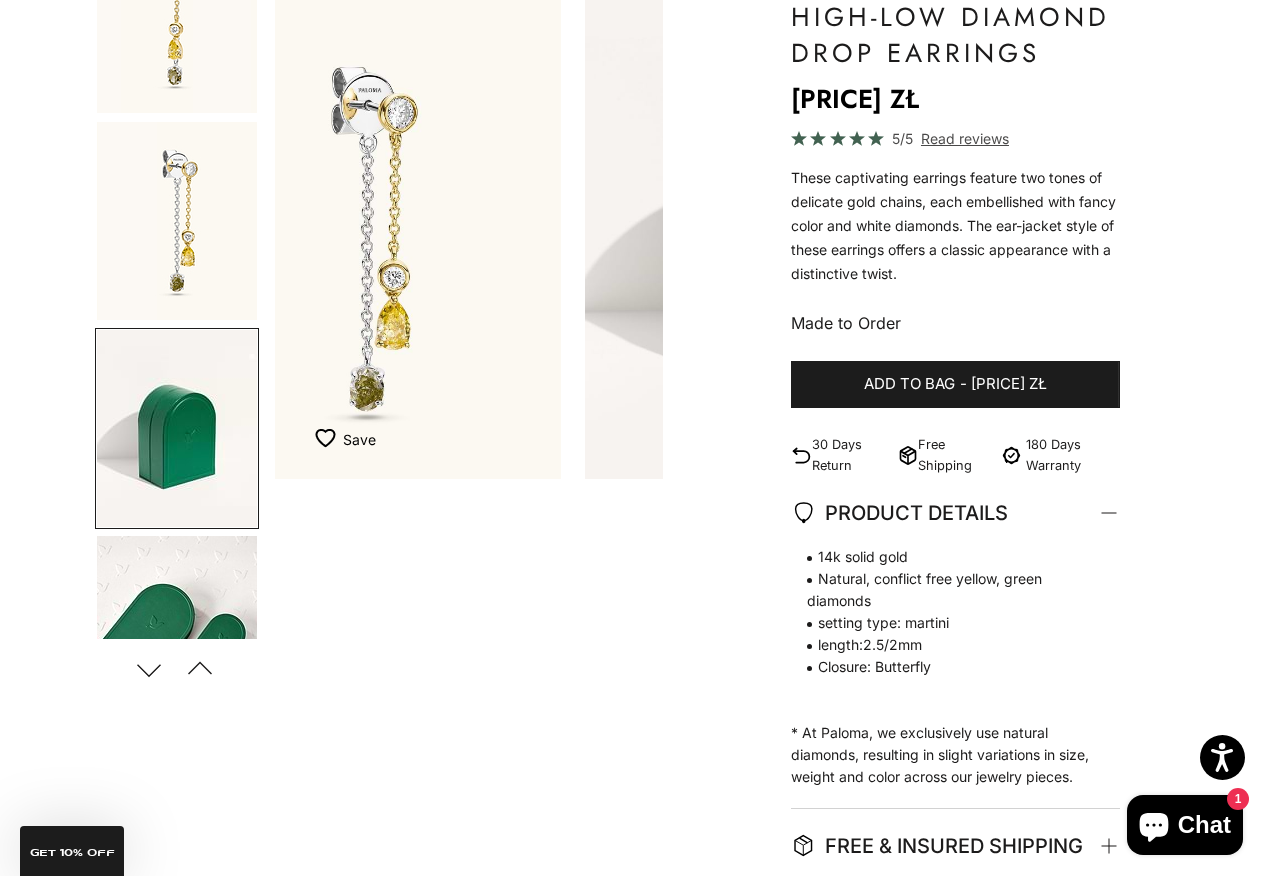 scroll, scrollTop: 999, scrollLeft: 0, axis: vertical 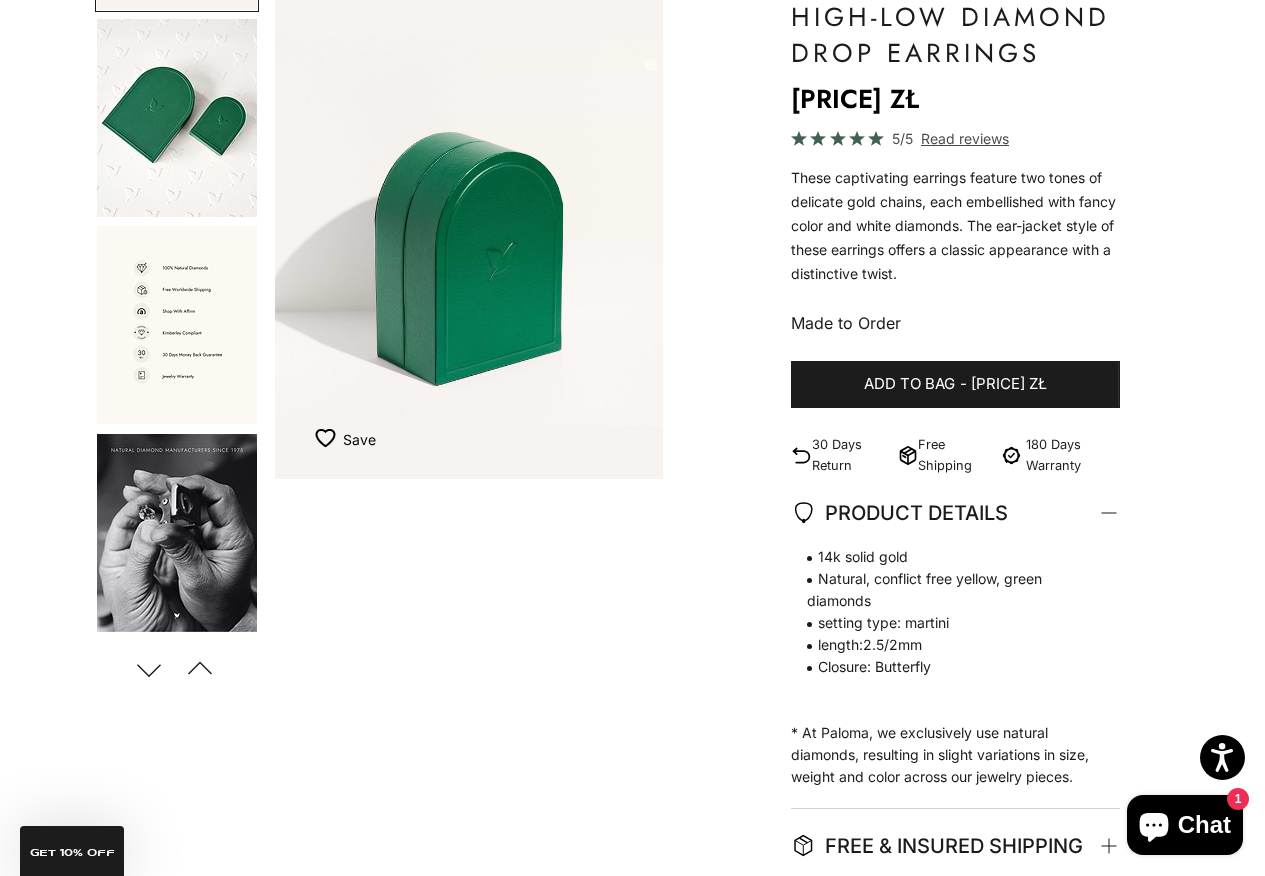 click at bounding box center [177, 533] 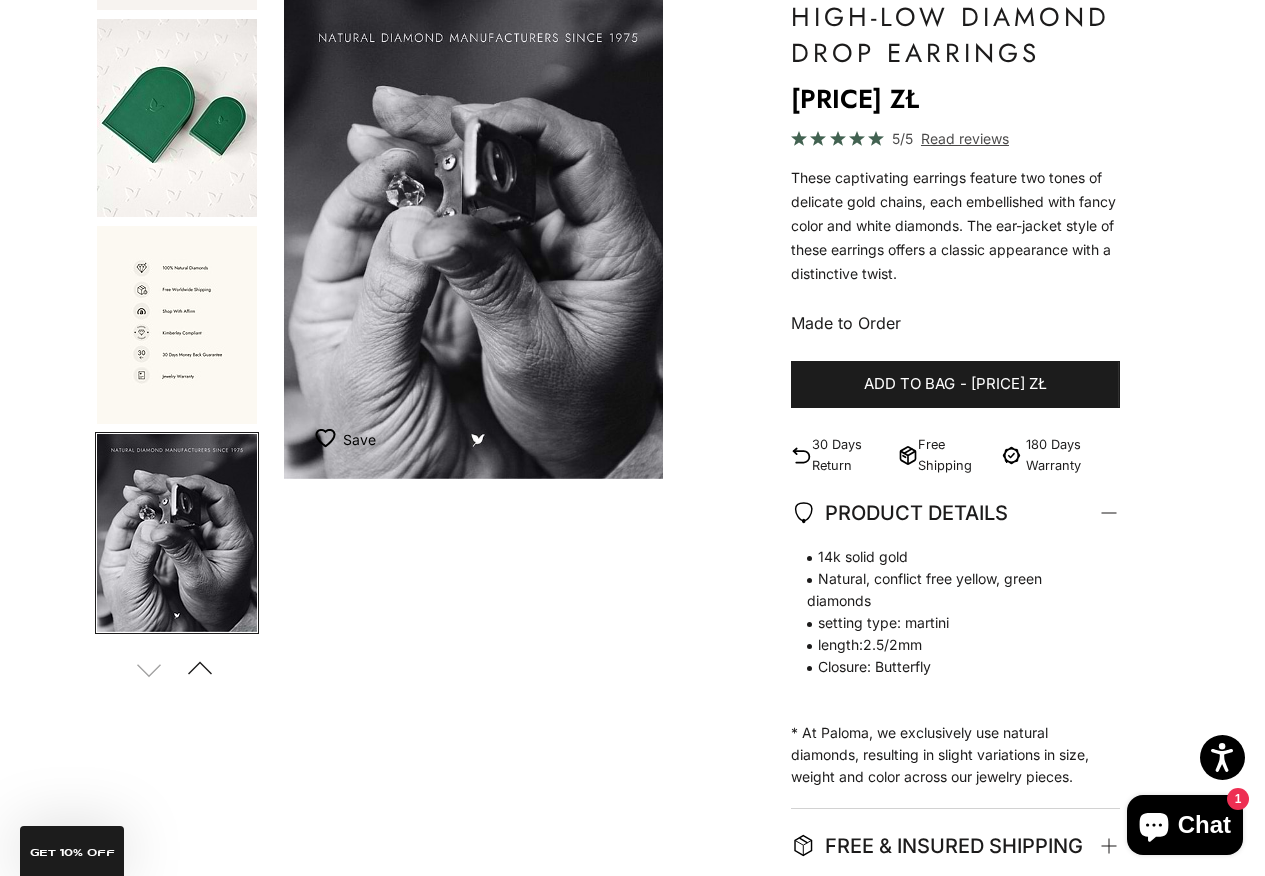 scroll, scrollTop: 0, scrollLeft: 3711, axis: horizontal 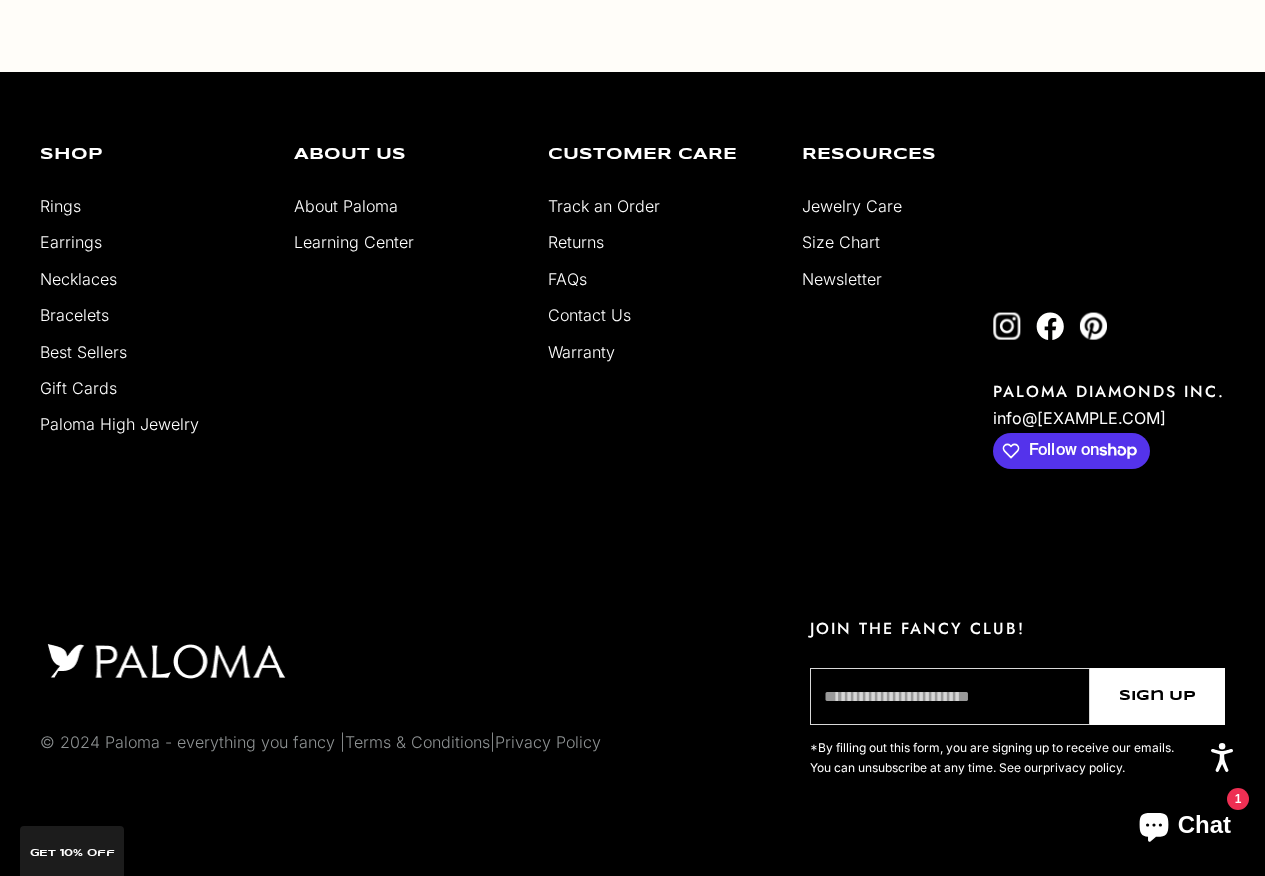 click on "Learning Center" at bounding box center (354, 242) 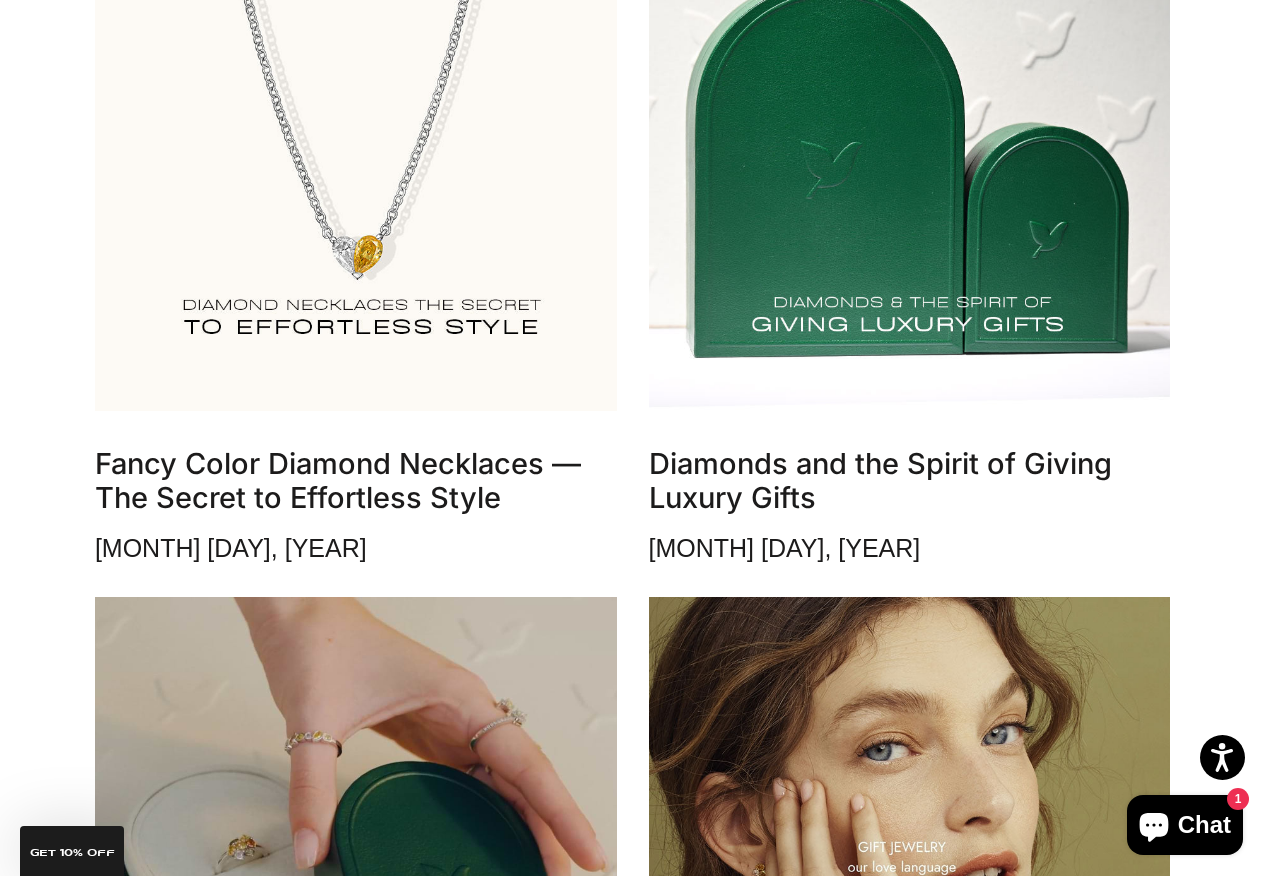 scroll, scrollTop: 8800, scrollLeft: 0, axis: vertical 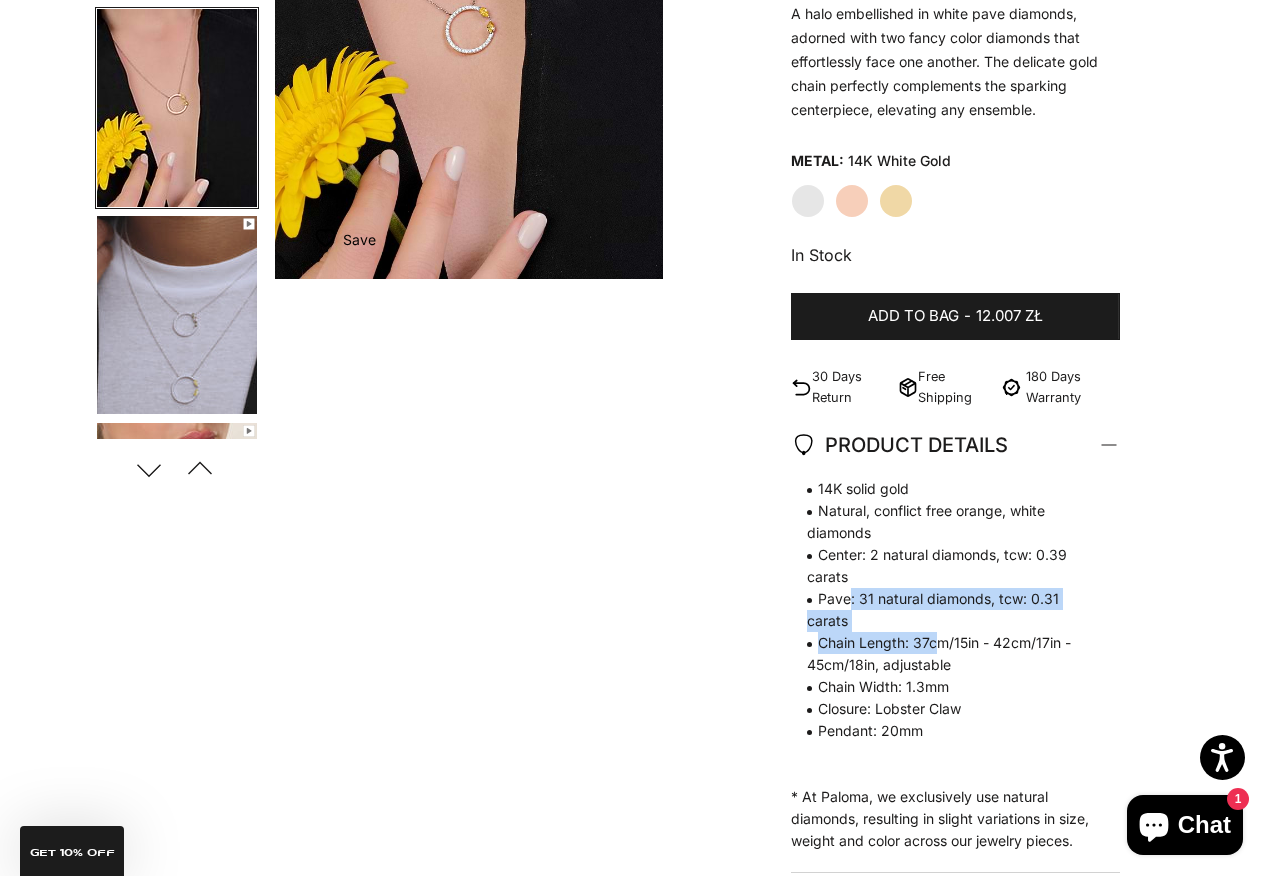drag, startPoint x: 848, startPoint y: 589, endPoint x: 953, endPoint y: 634, distance: 114.236595 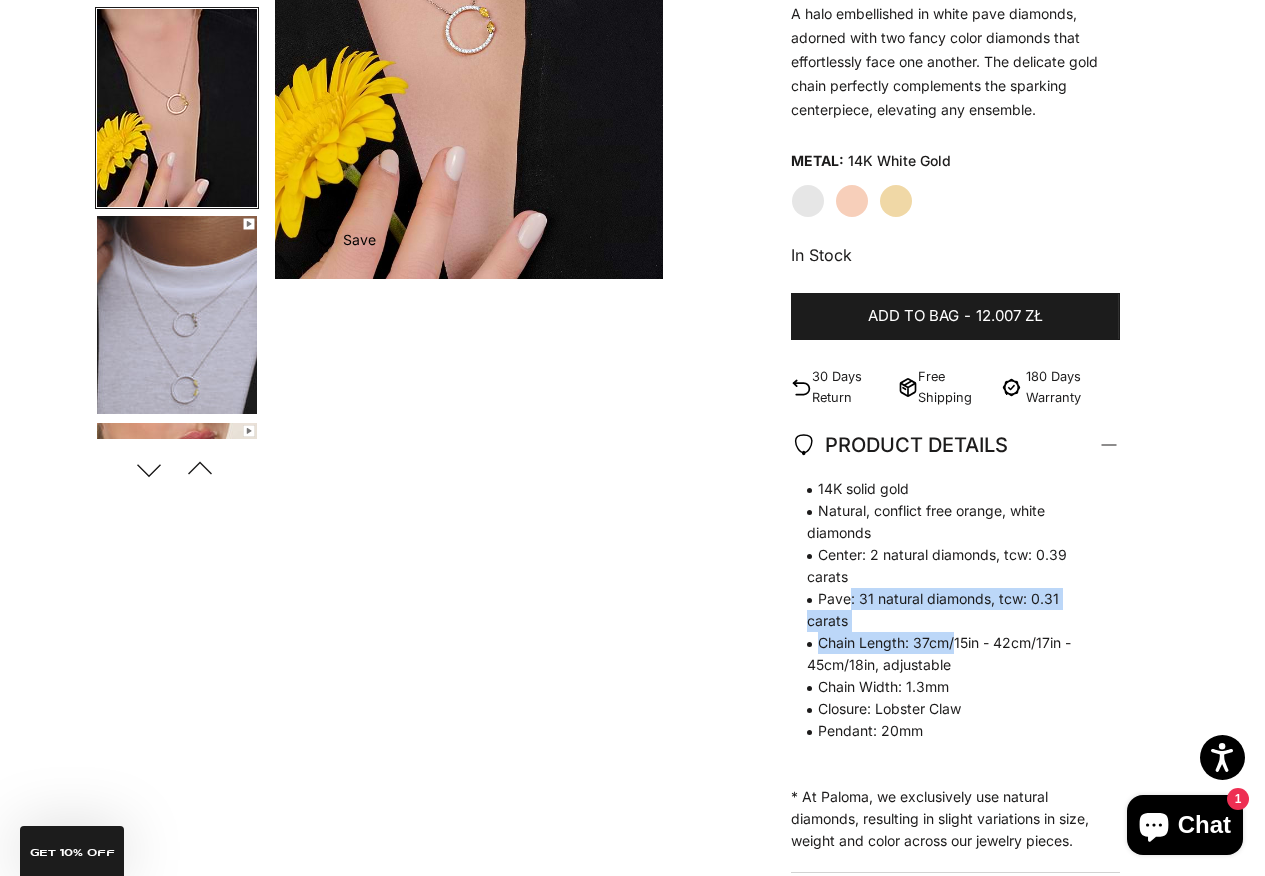 click on "Chain Length: 37cm/15in - 42cm/17in - 45cm/18in, adjustable" 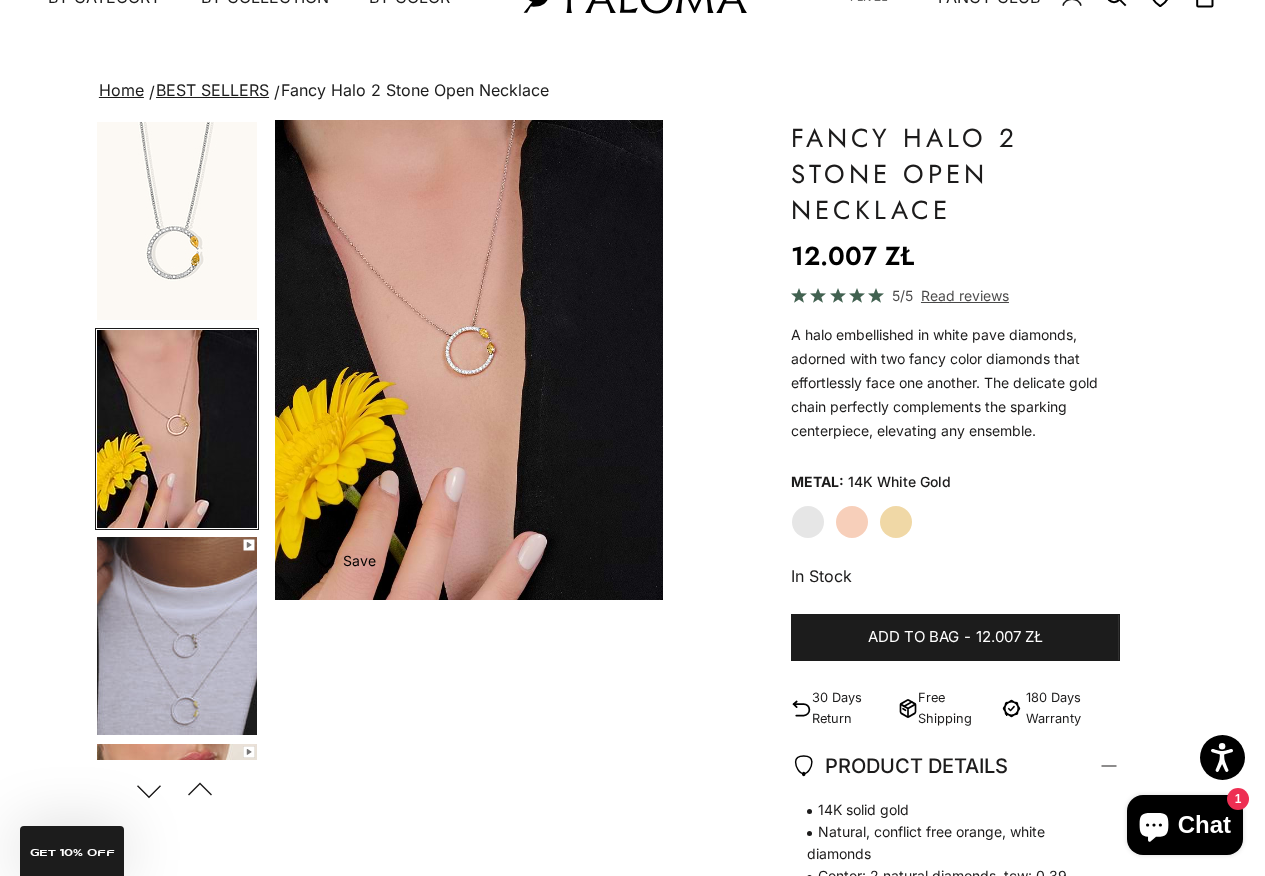 scroll, scrollTop: 0, scrollLeft: 0, axis: both 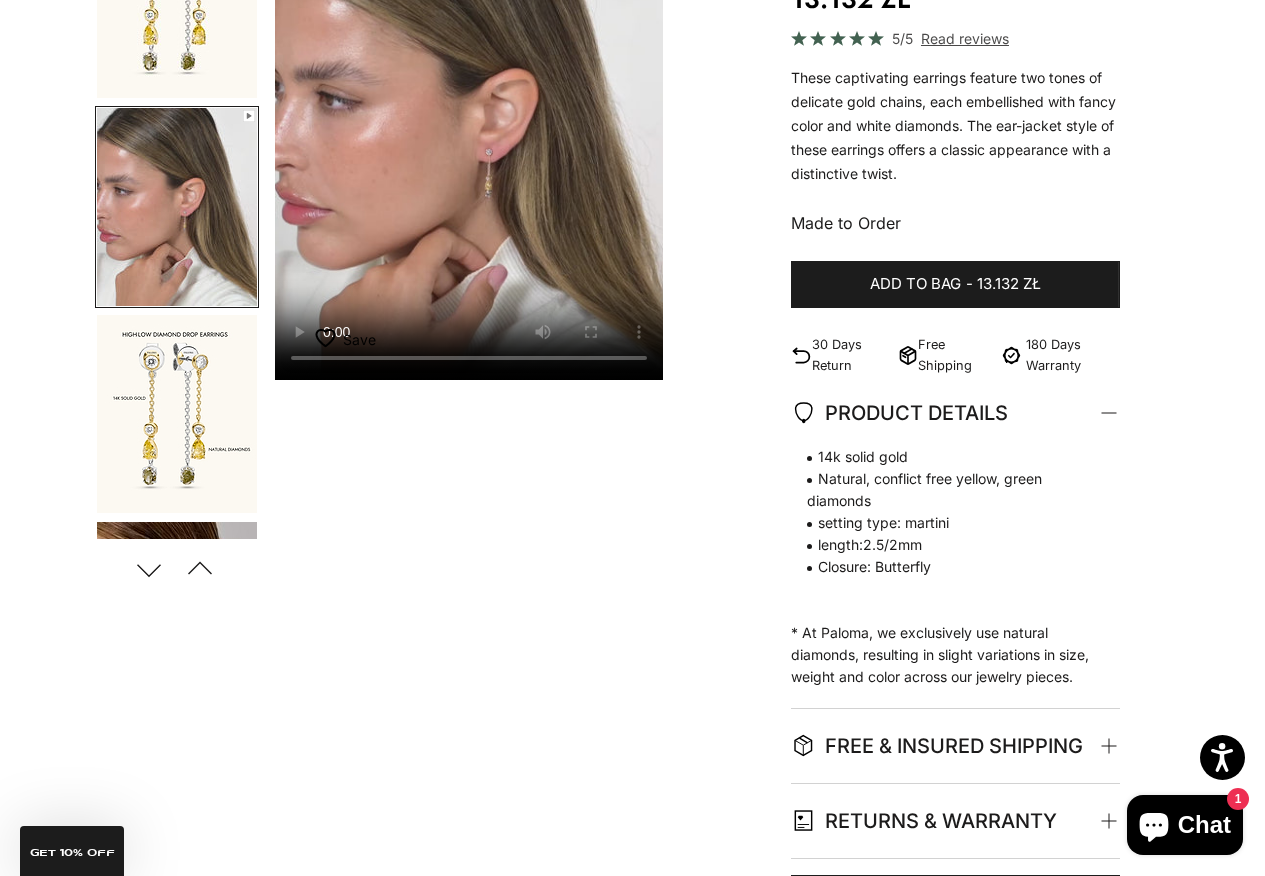 click 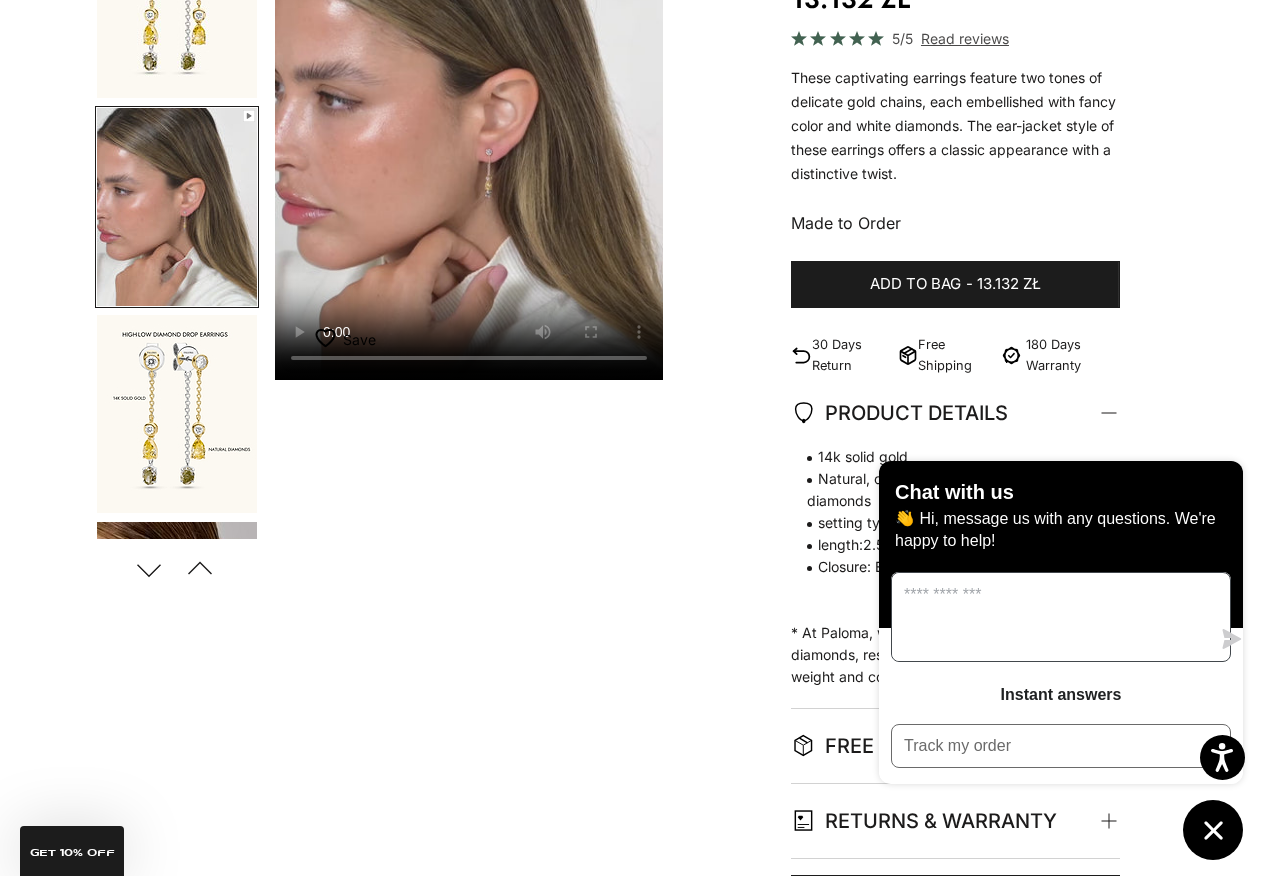 click at bounding box center [1051, 617] 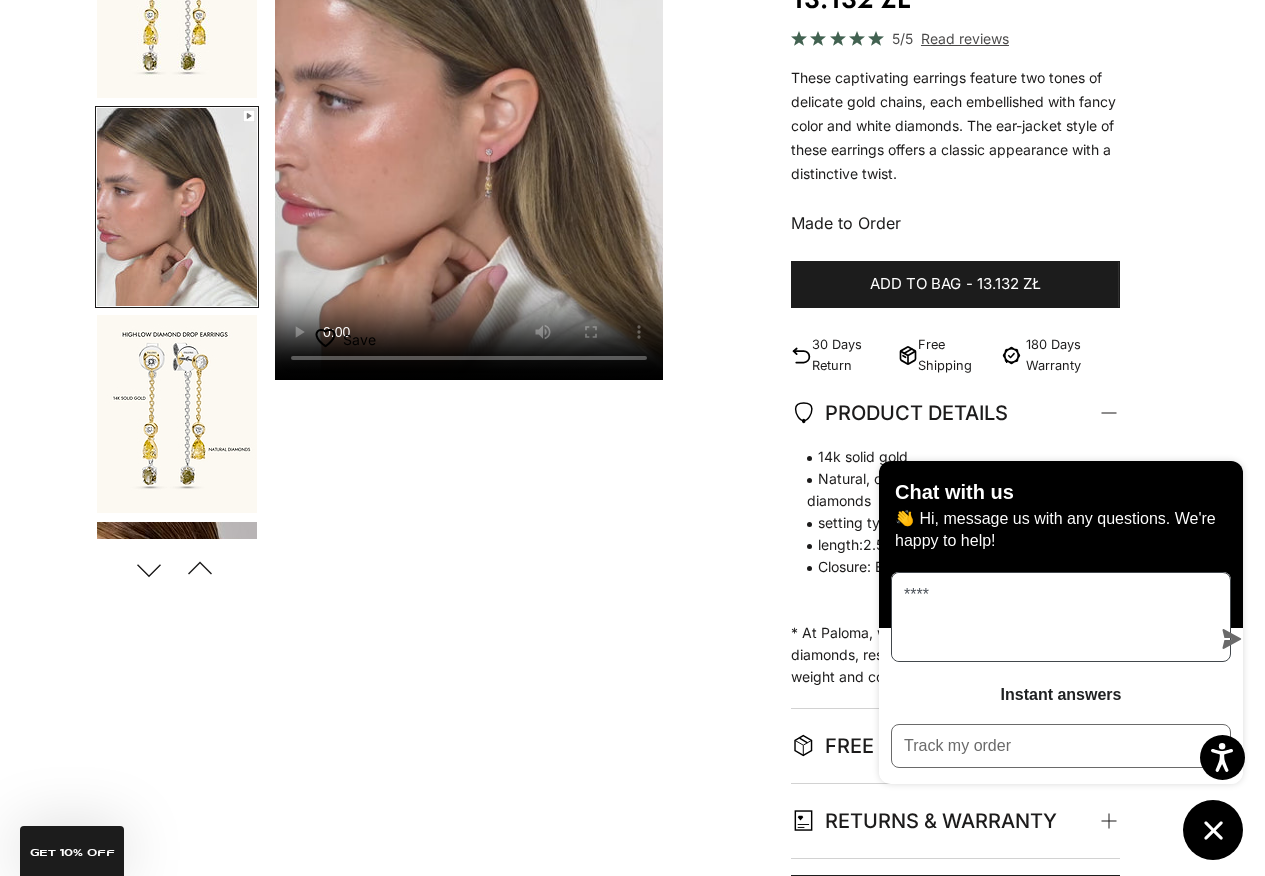 type on "*****" 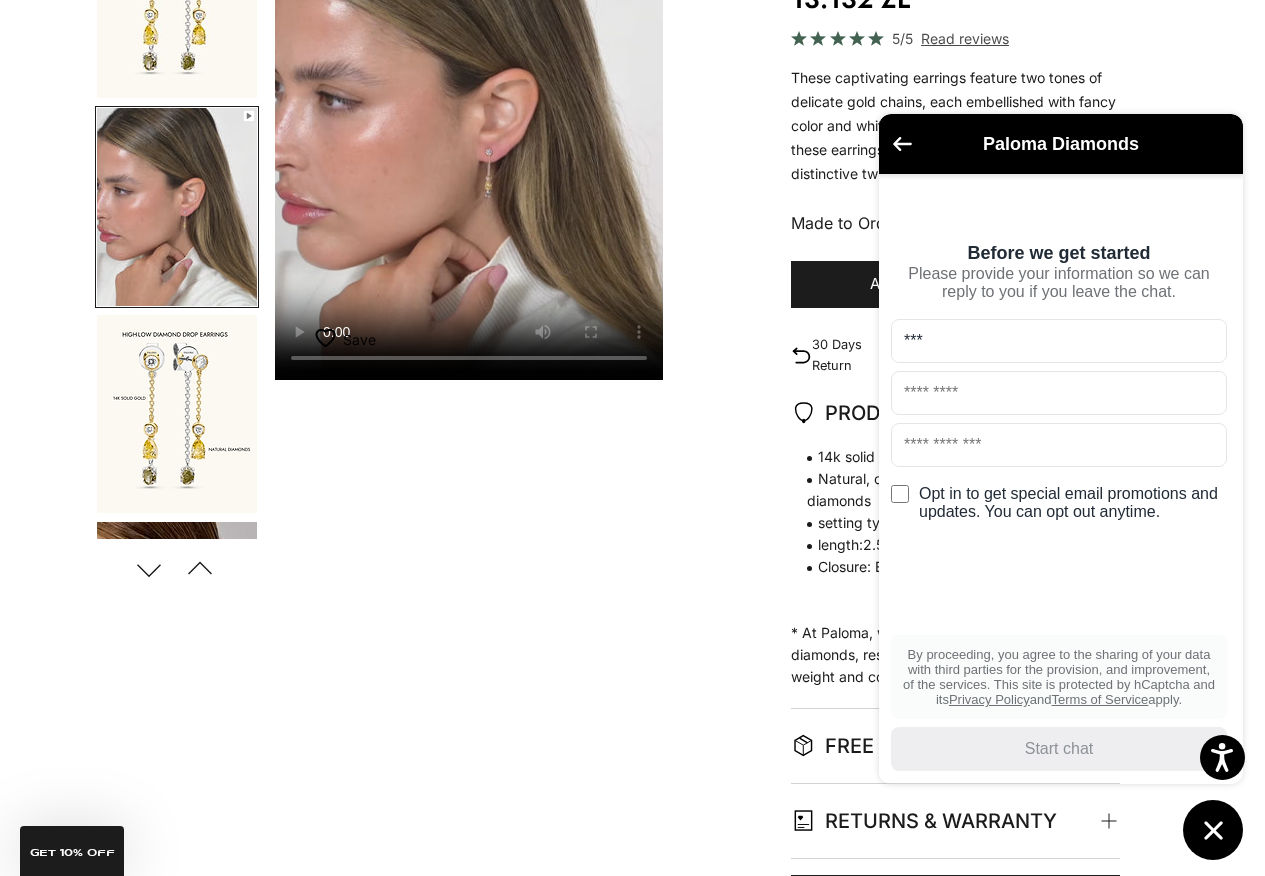type on "***" 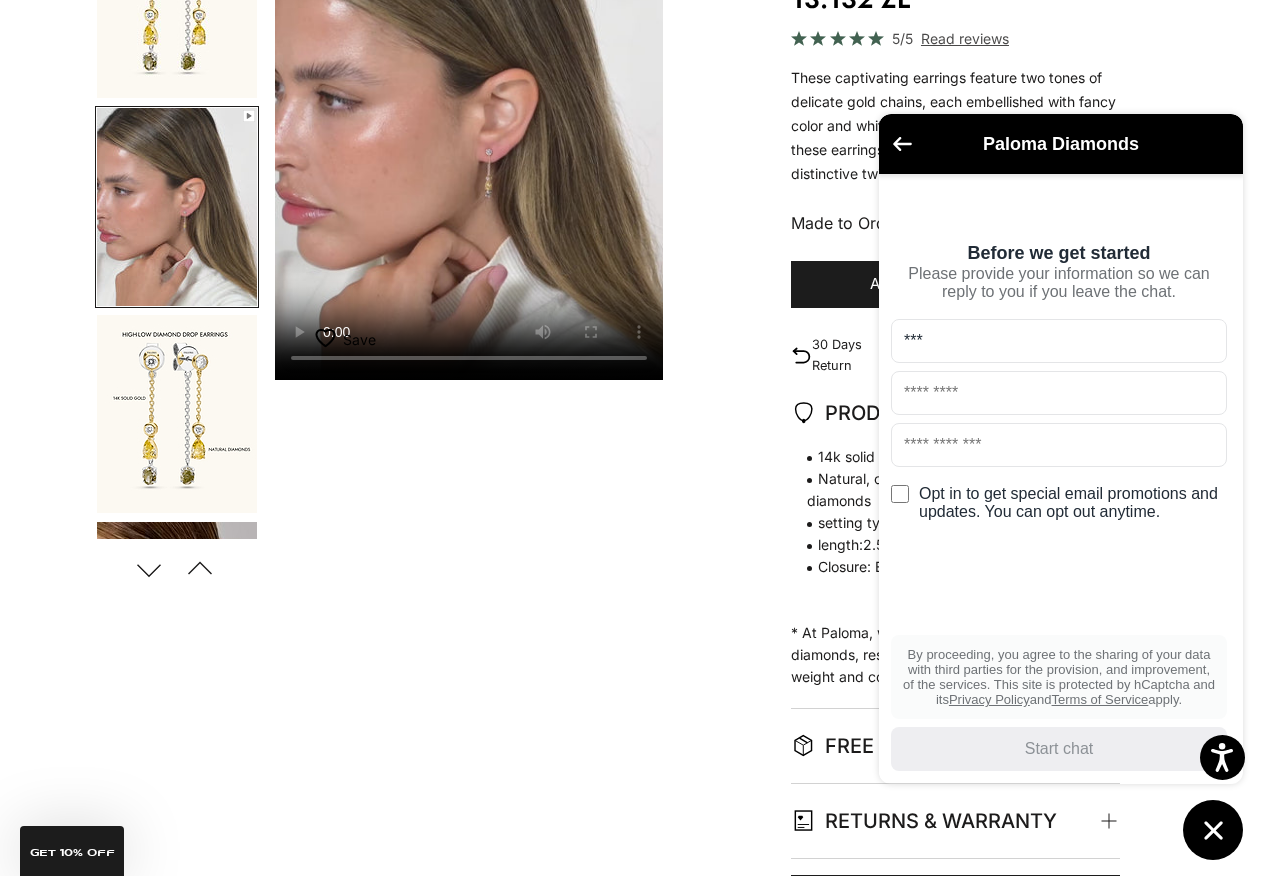 click at bounding box center [1059, 393] 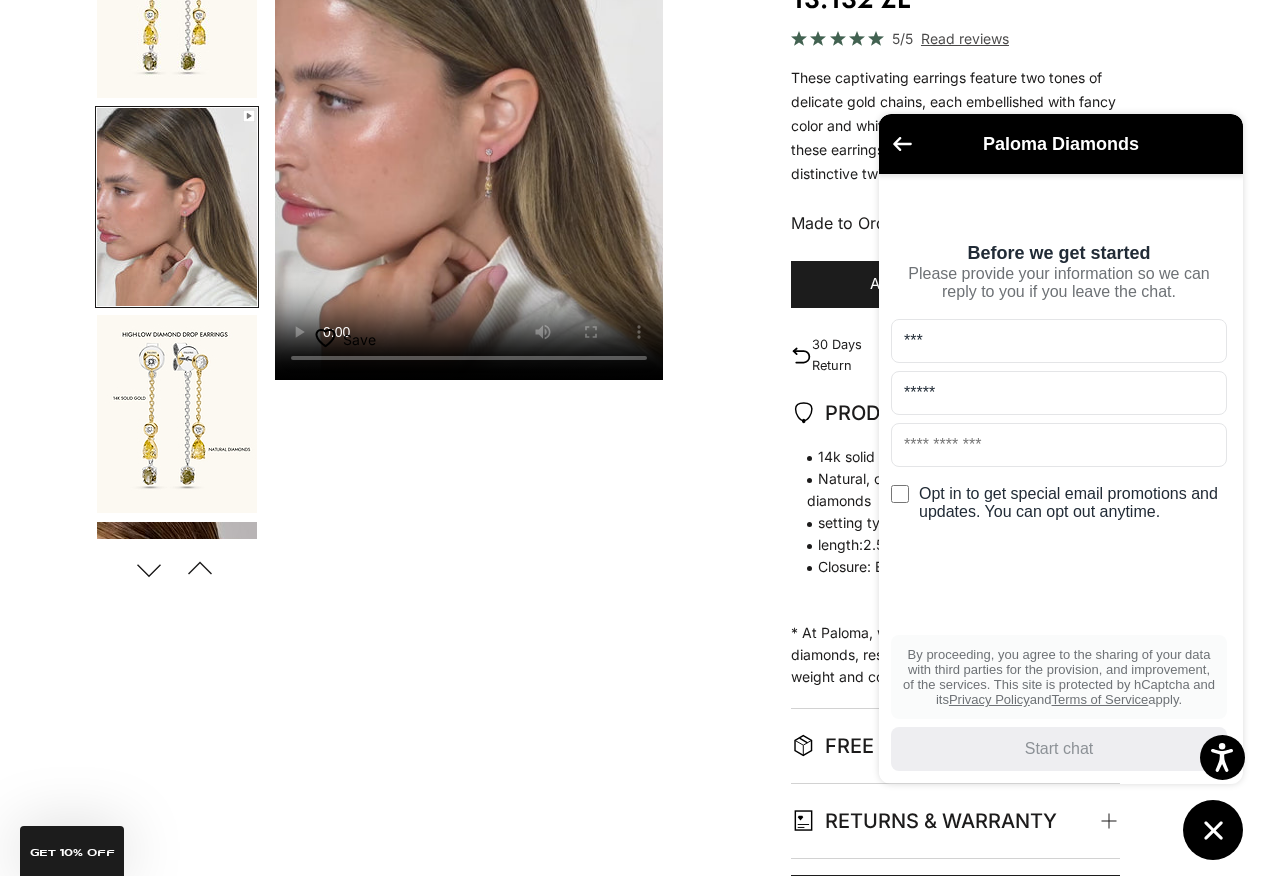 type on "*****" 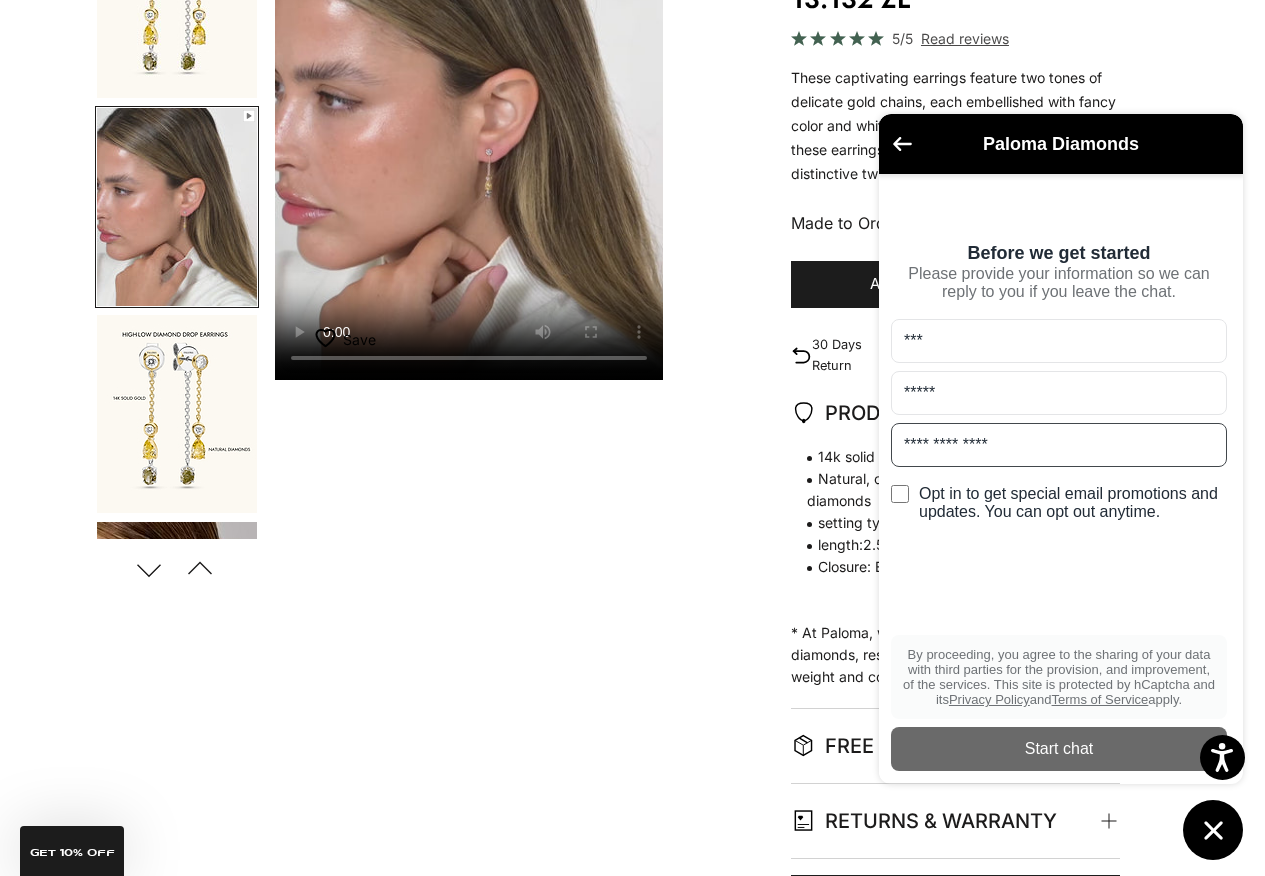 type on "**********" 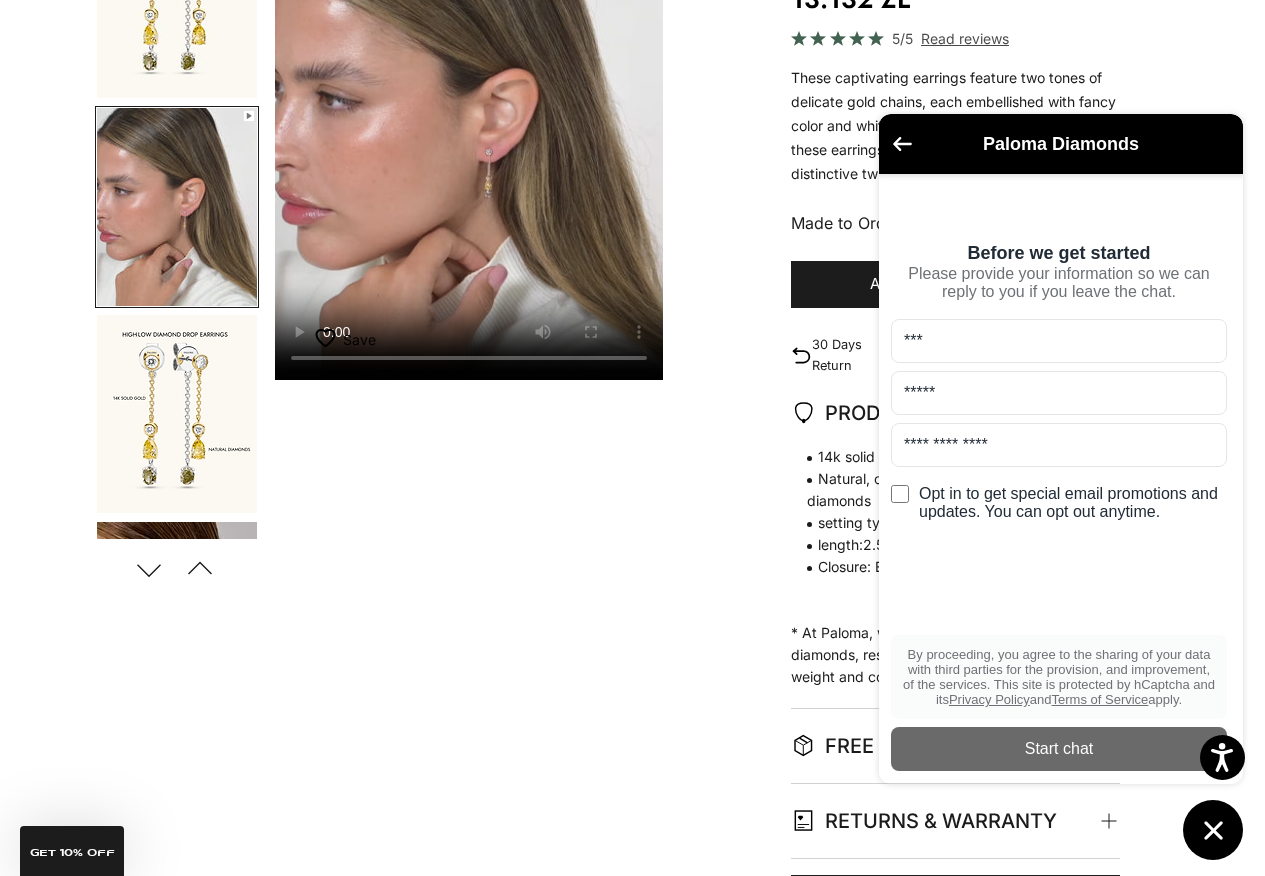 click on "**********" at bounding box center (1059, 478) 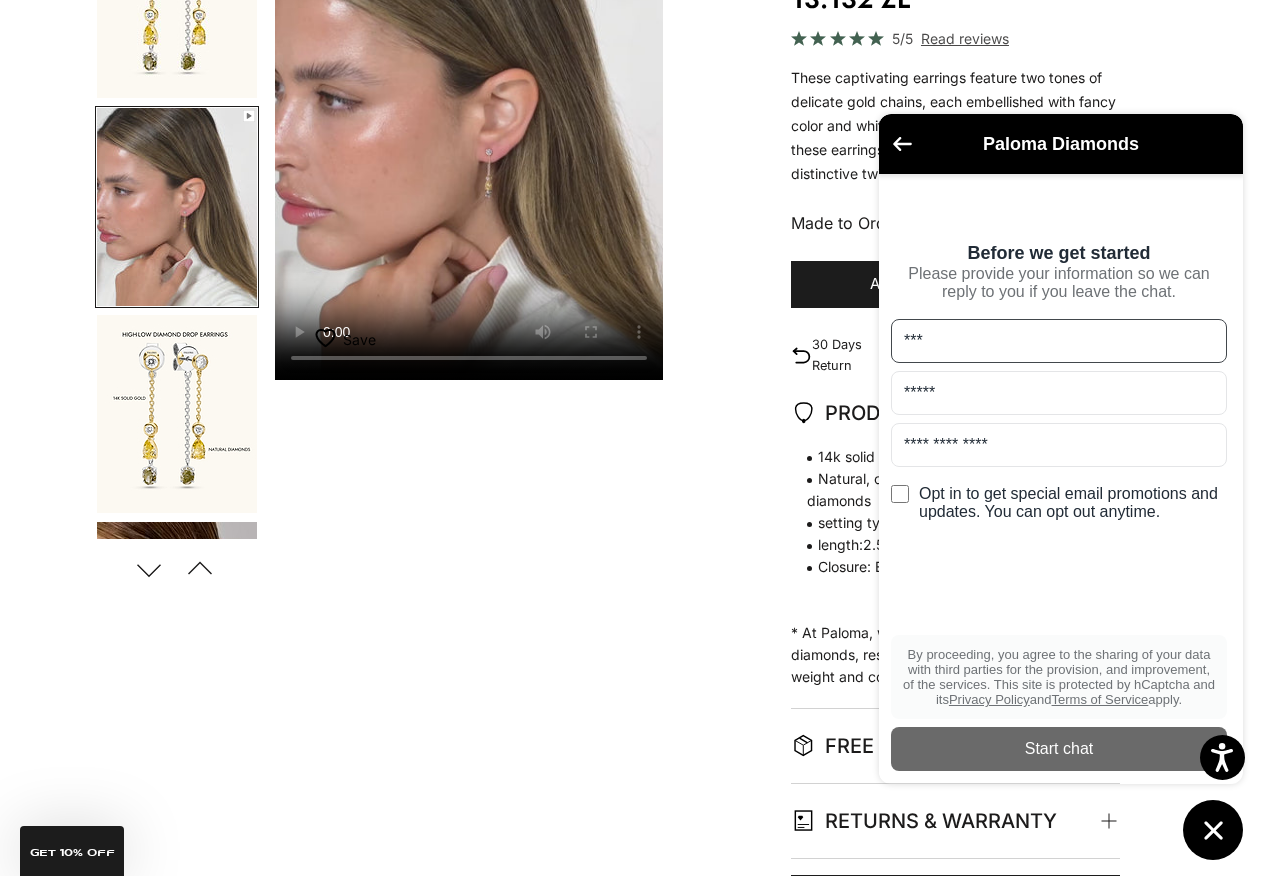 click on "***" at bounding box center (1059, 341) 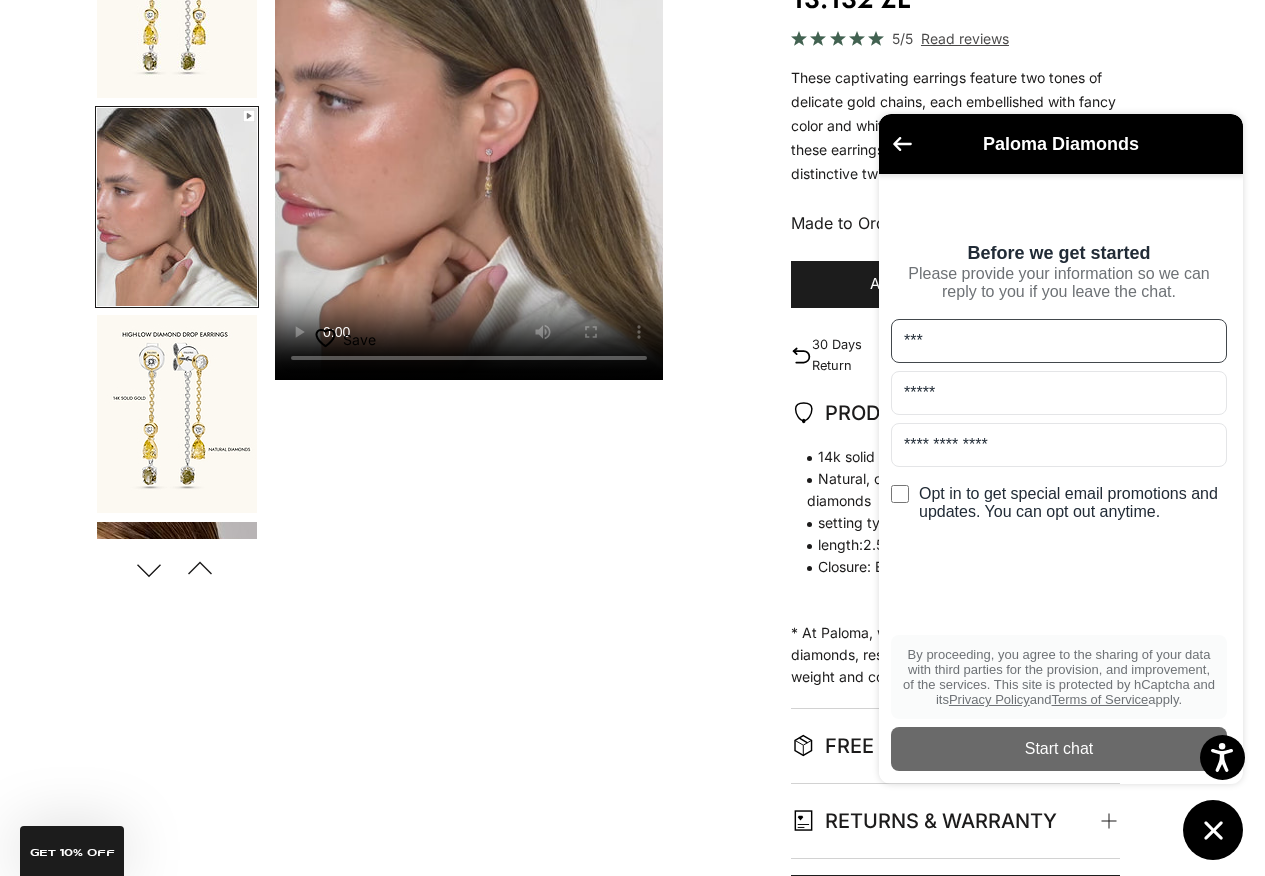 drag, startPoint x: 1128, startPoint y: 344, endPoint x: 882, endPoint y: 345, distance: 246.00203 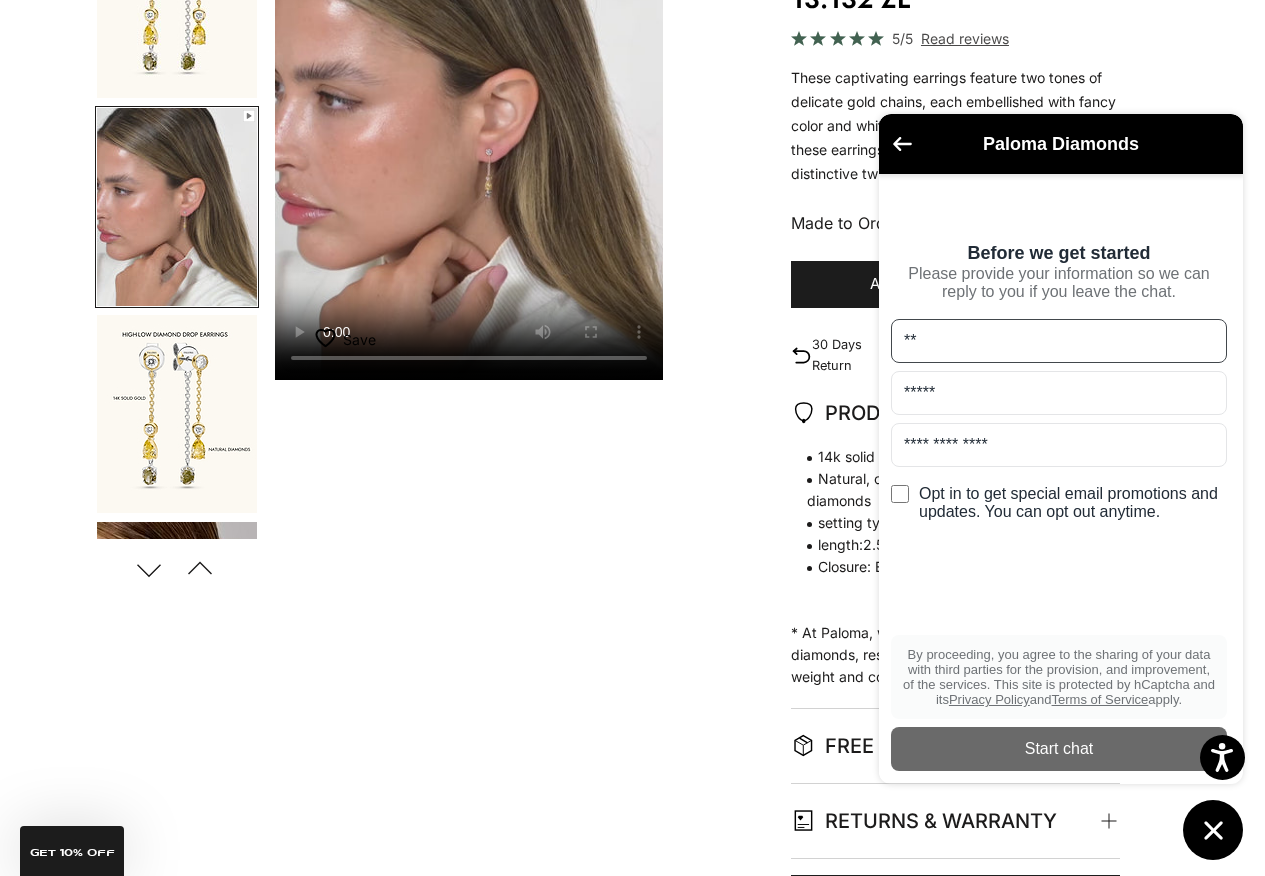 type on "**" 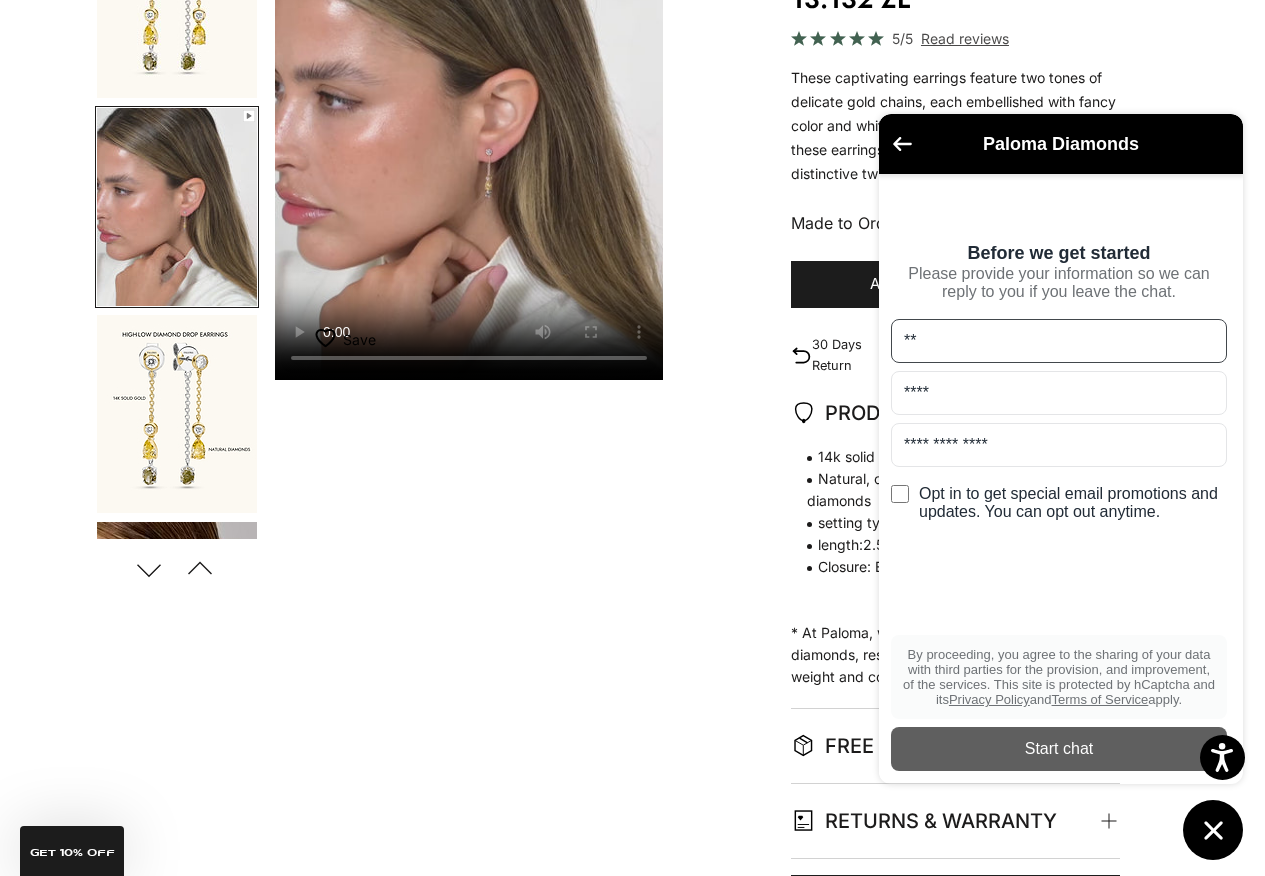 type on "****" 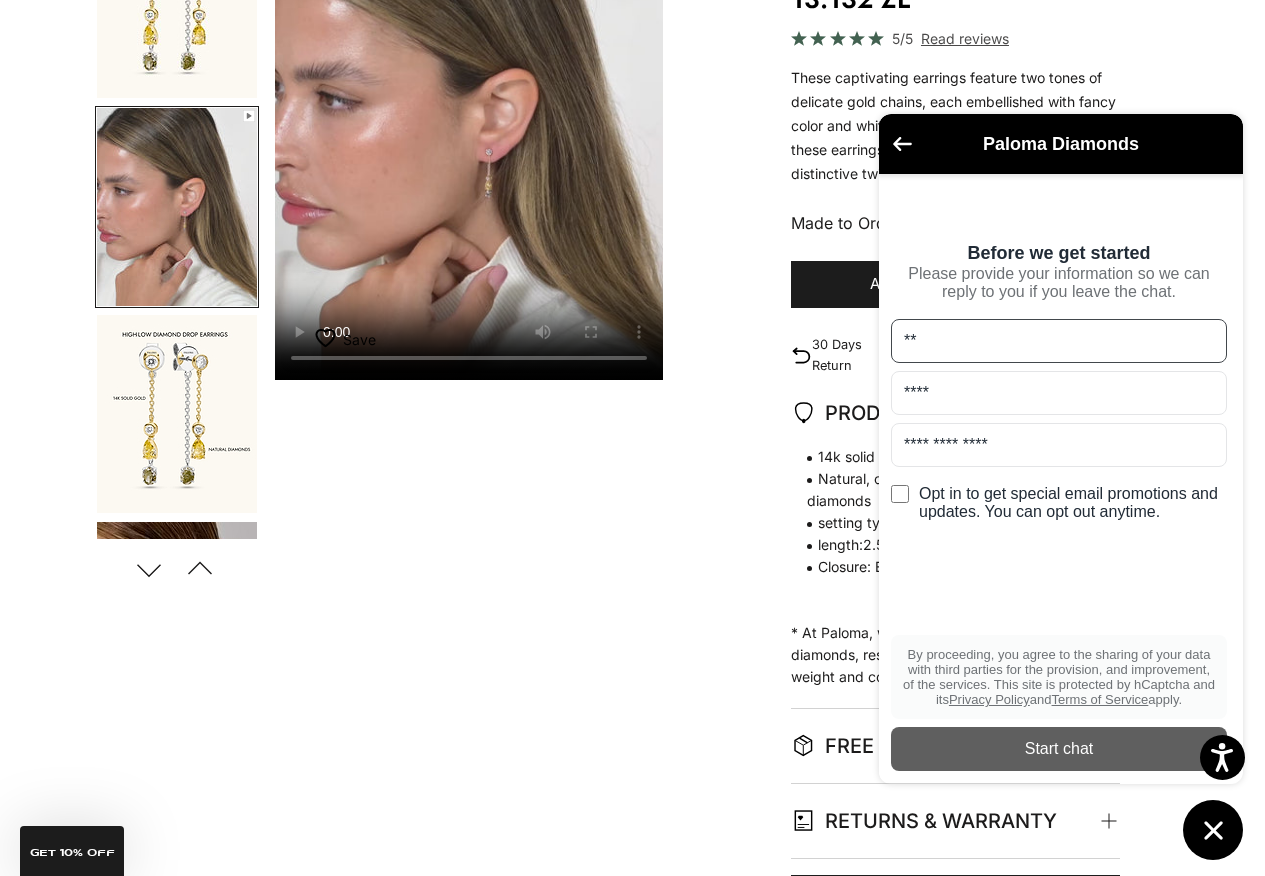 click on "Start chat" at bounding box center (1059, 749) 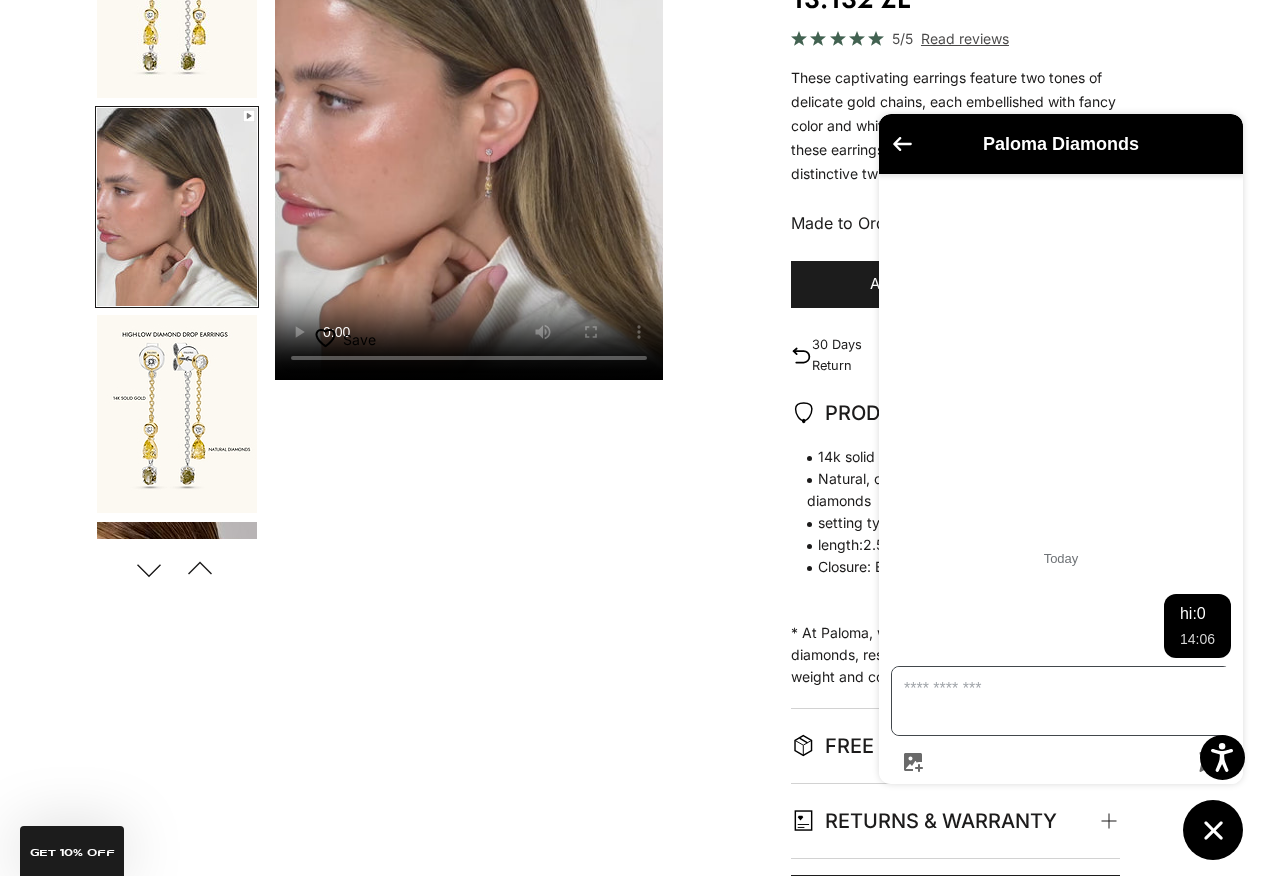 click at bounding box center (1073, 701) 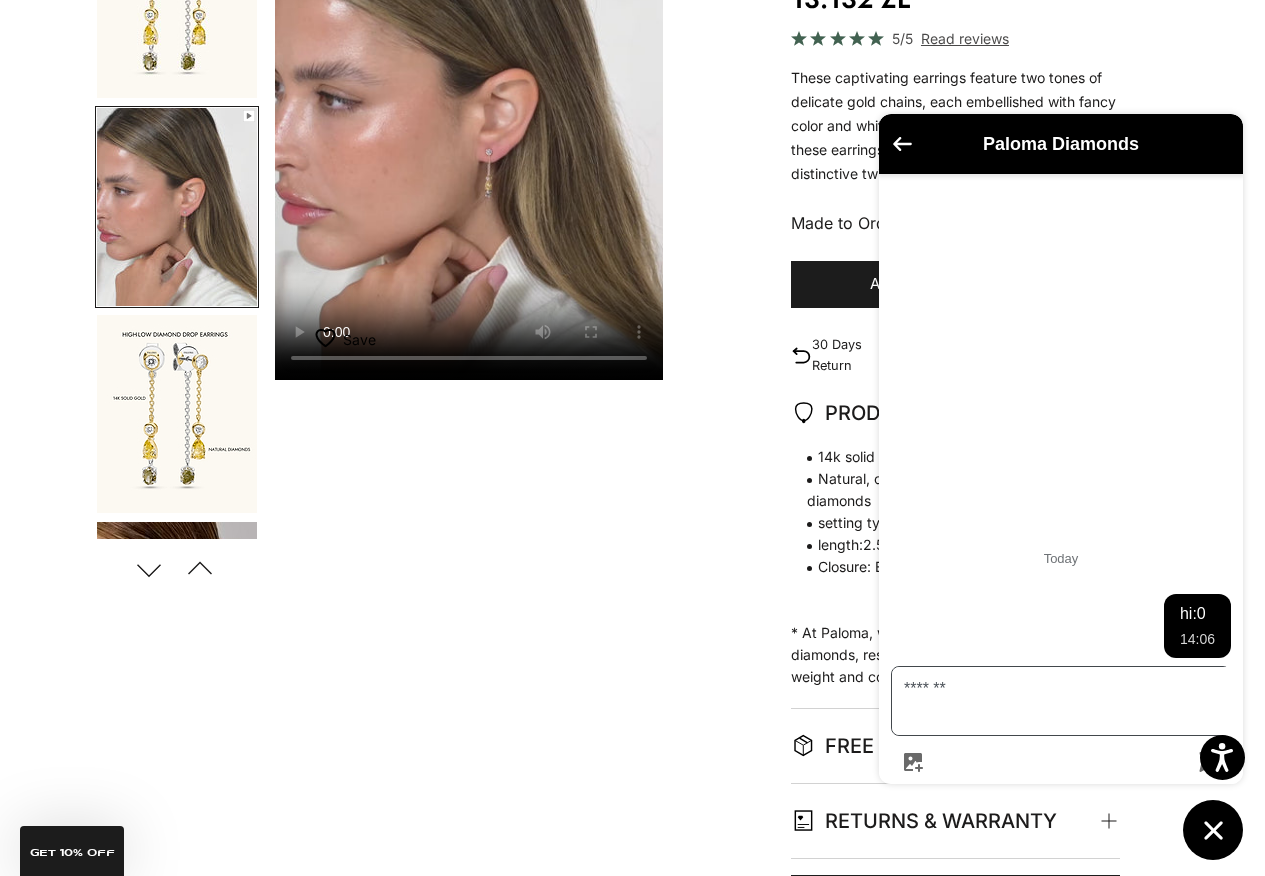 type on "*******" 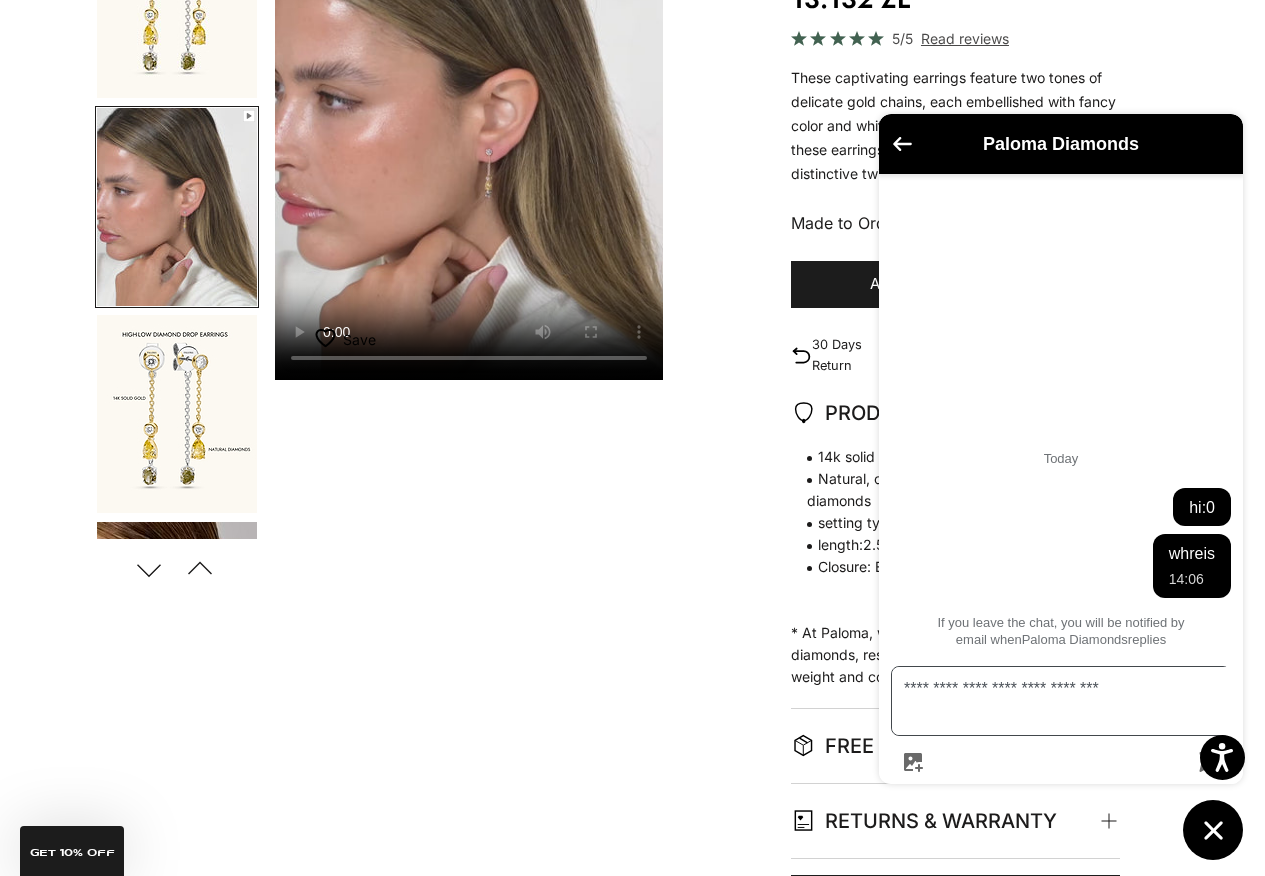 type on "**********" 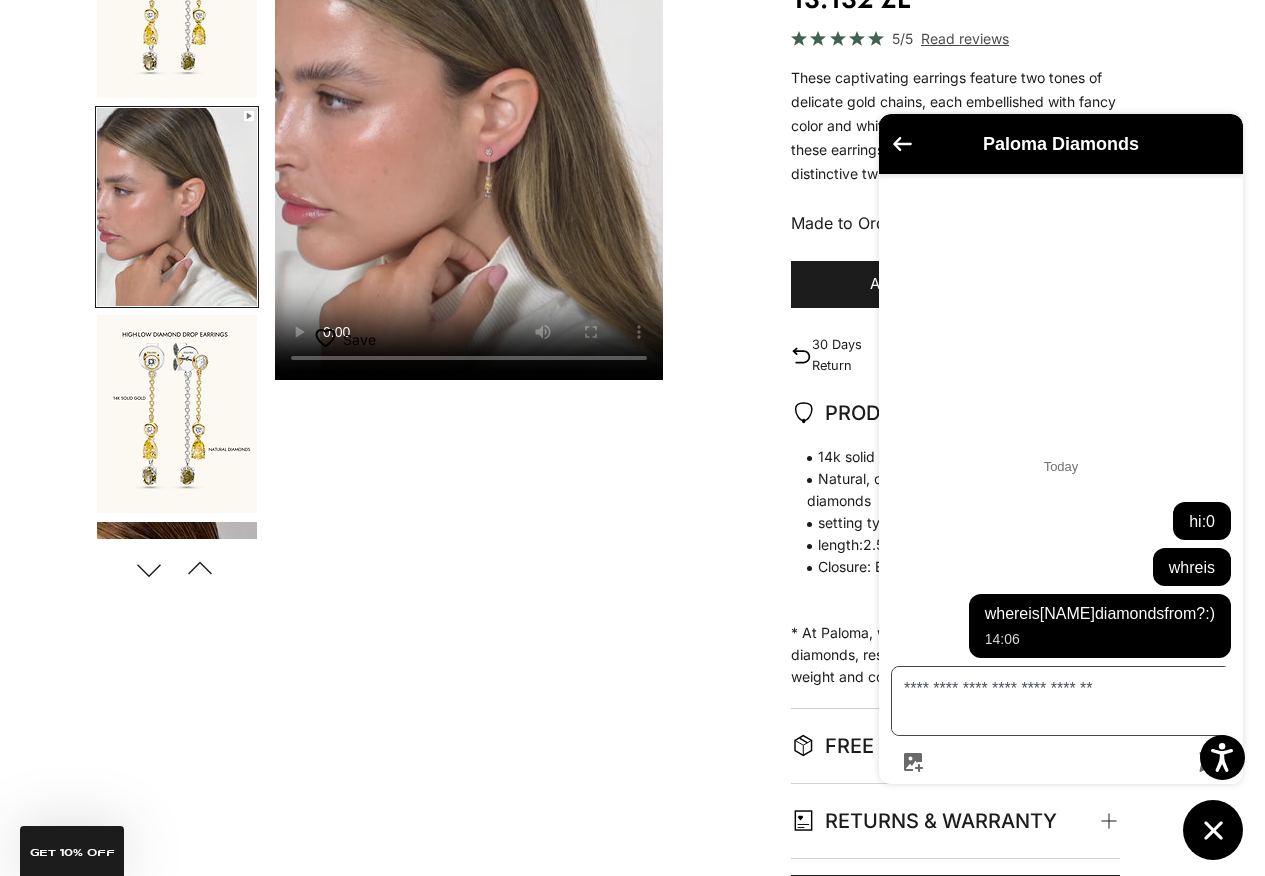 type on "**********" 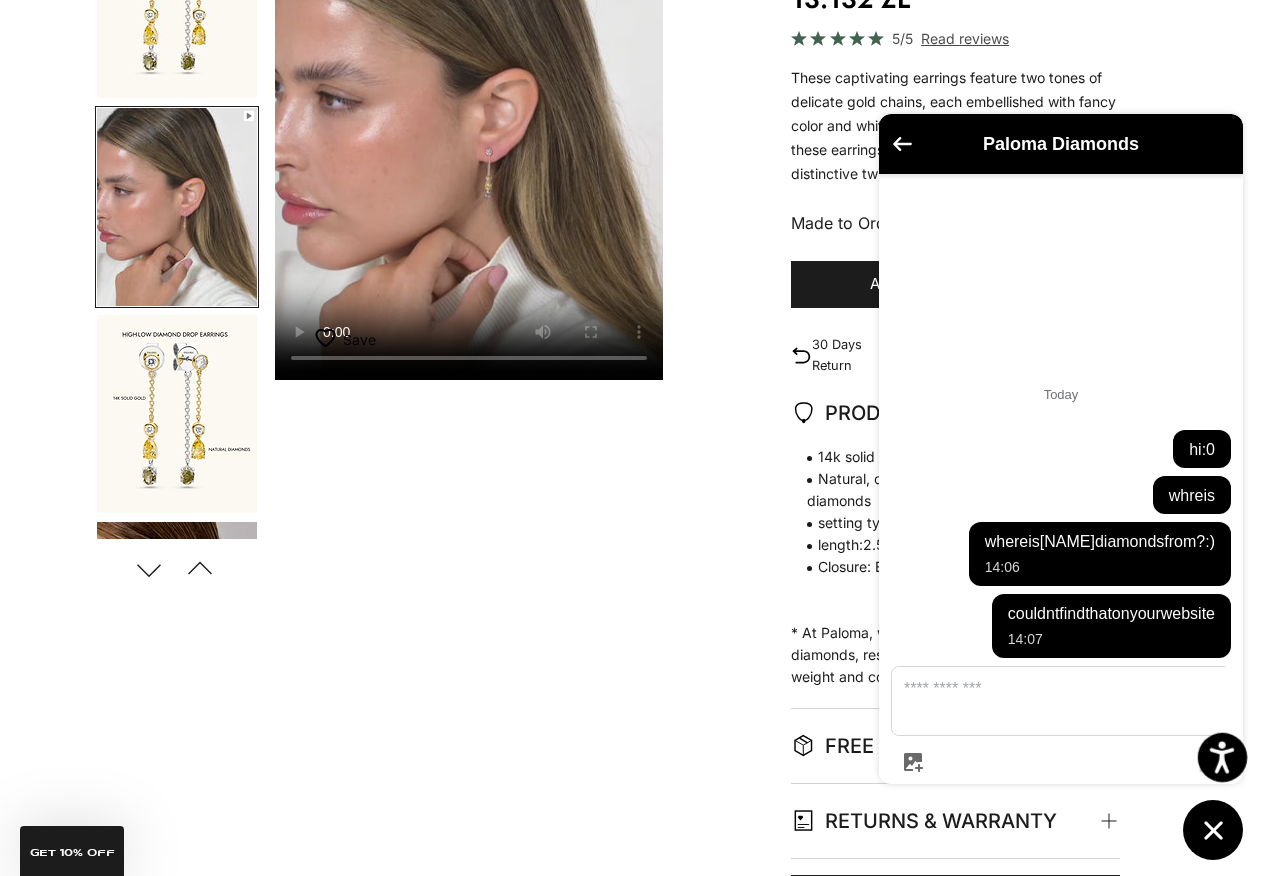click at bounding box center [1223, 758] 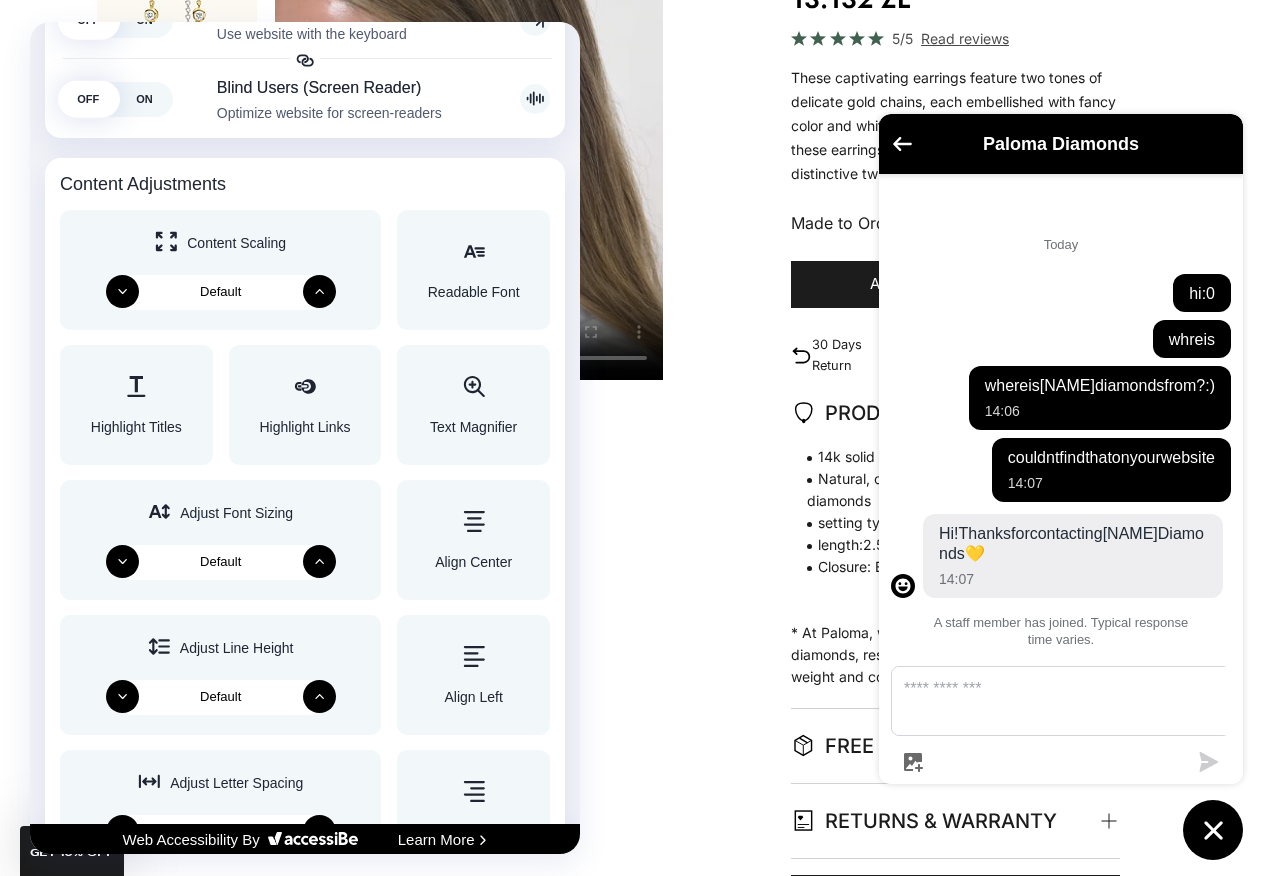 scroll, scrollTop: 800, scrollLeft: 0, axis: vertical 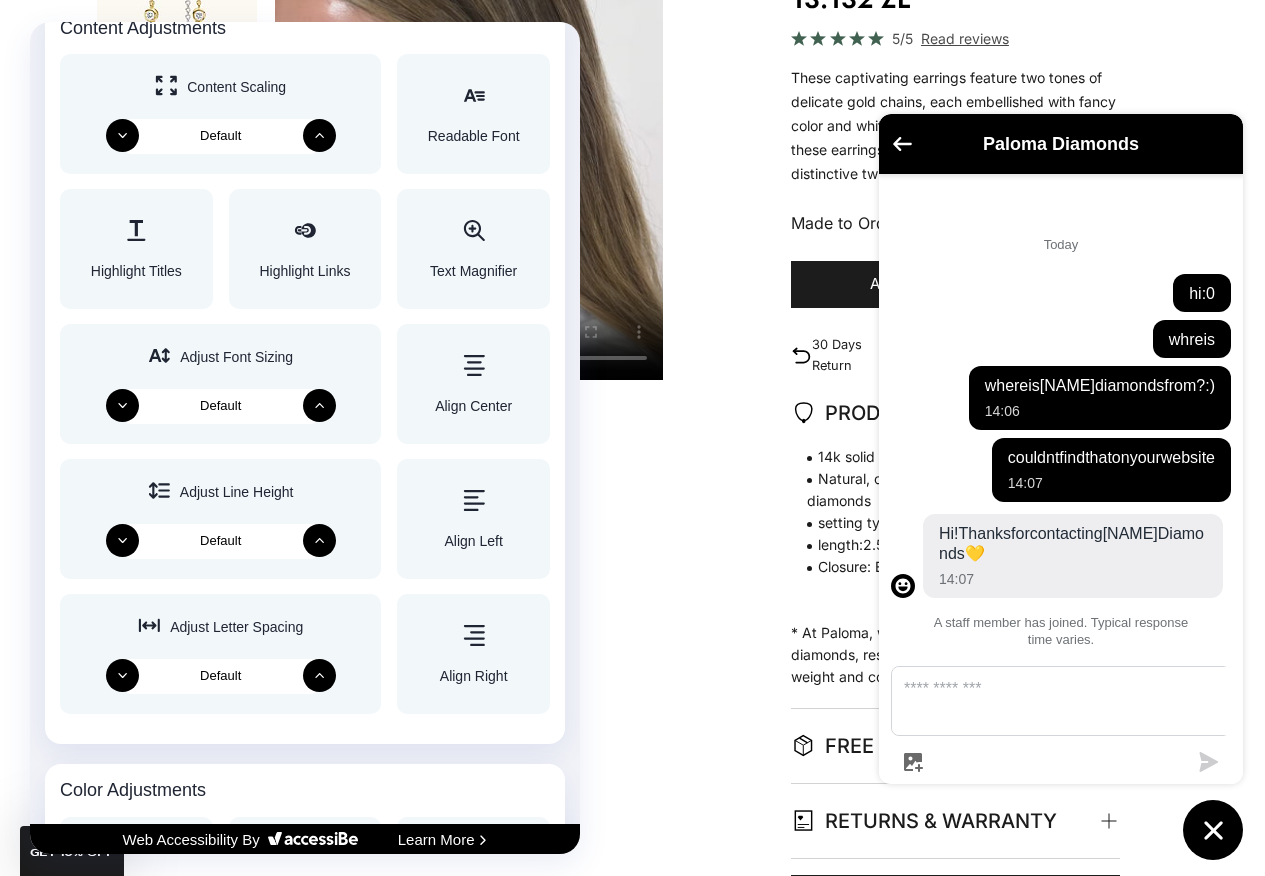 click 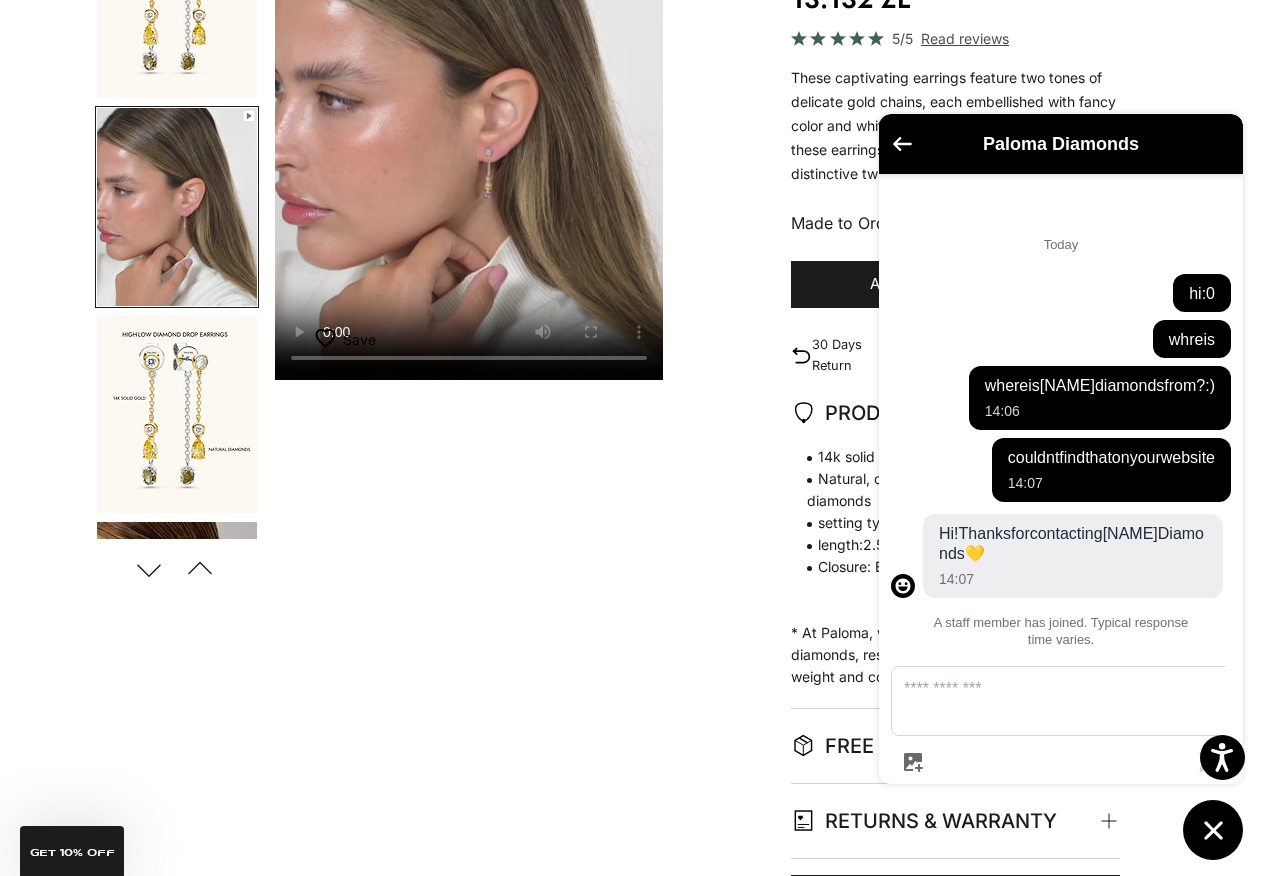 scroll, scrollTop: 0, scrollLeft: 0, axis: both 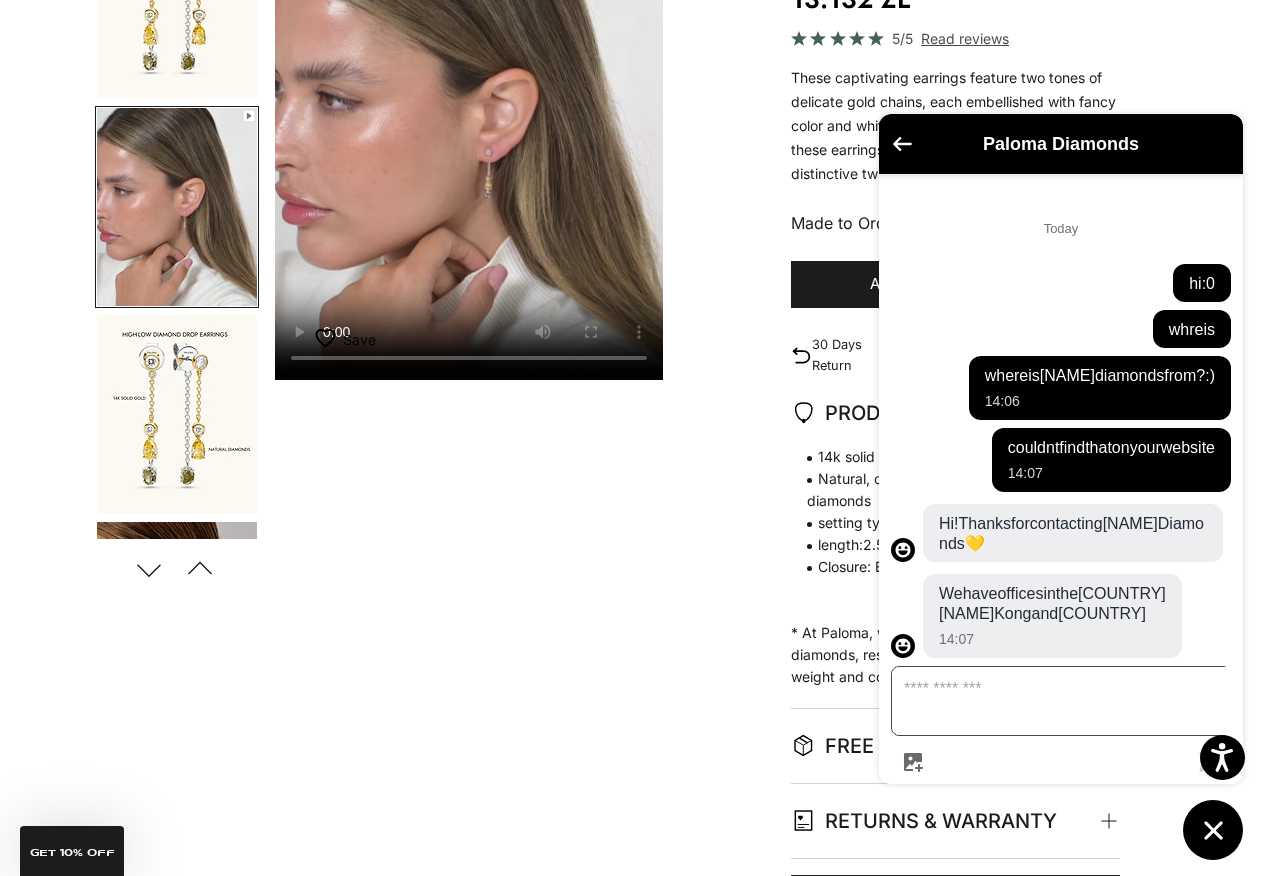 click at bounding box center (1073, 701) 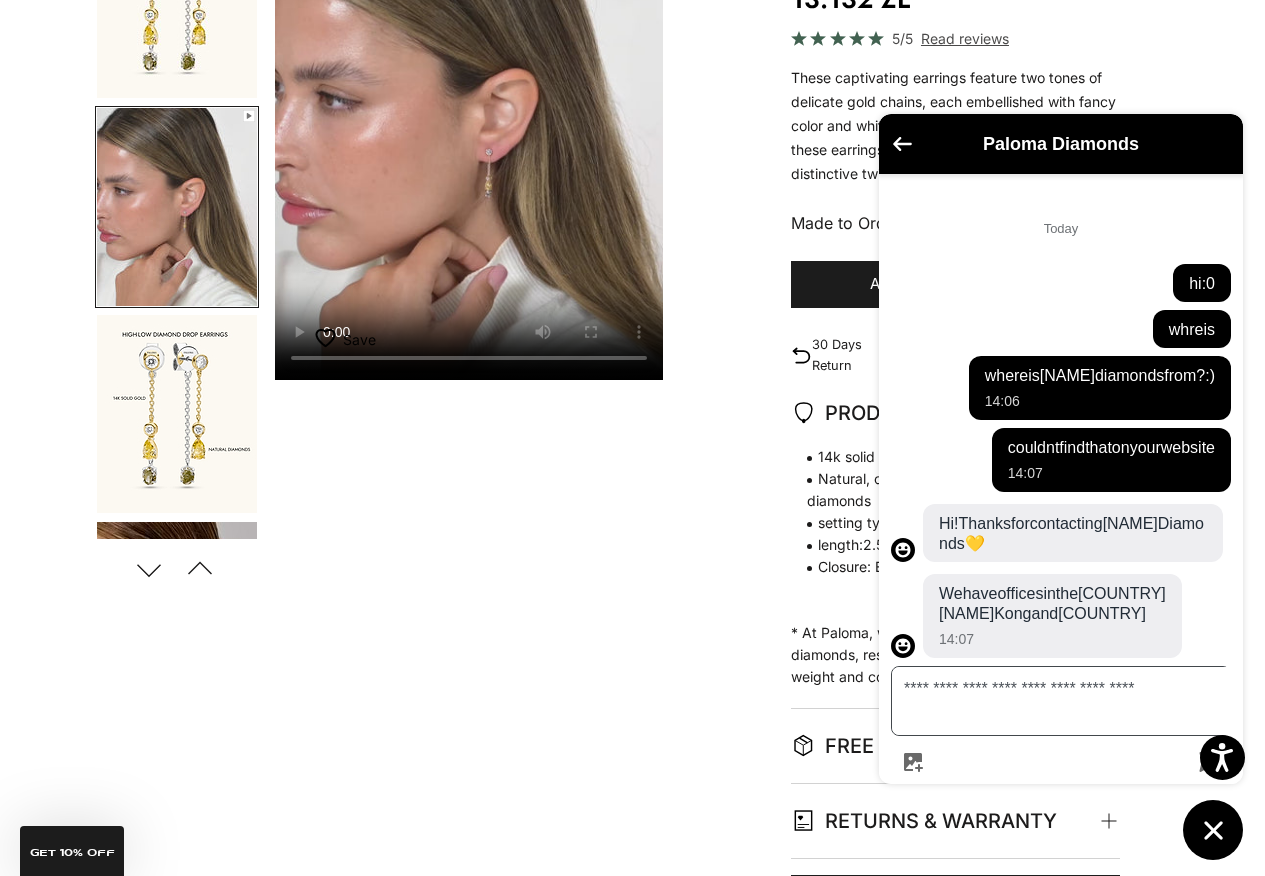 type on "**********" 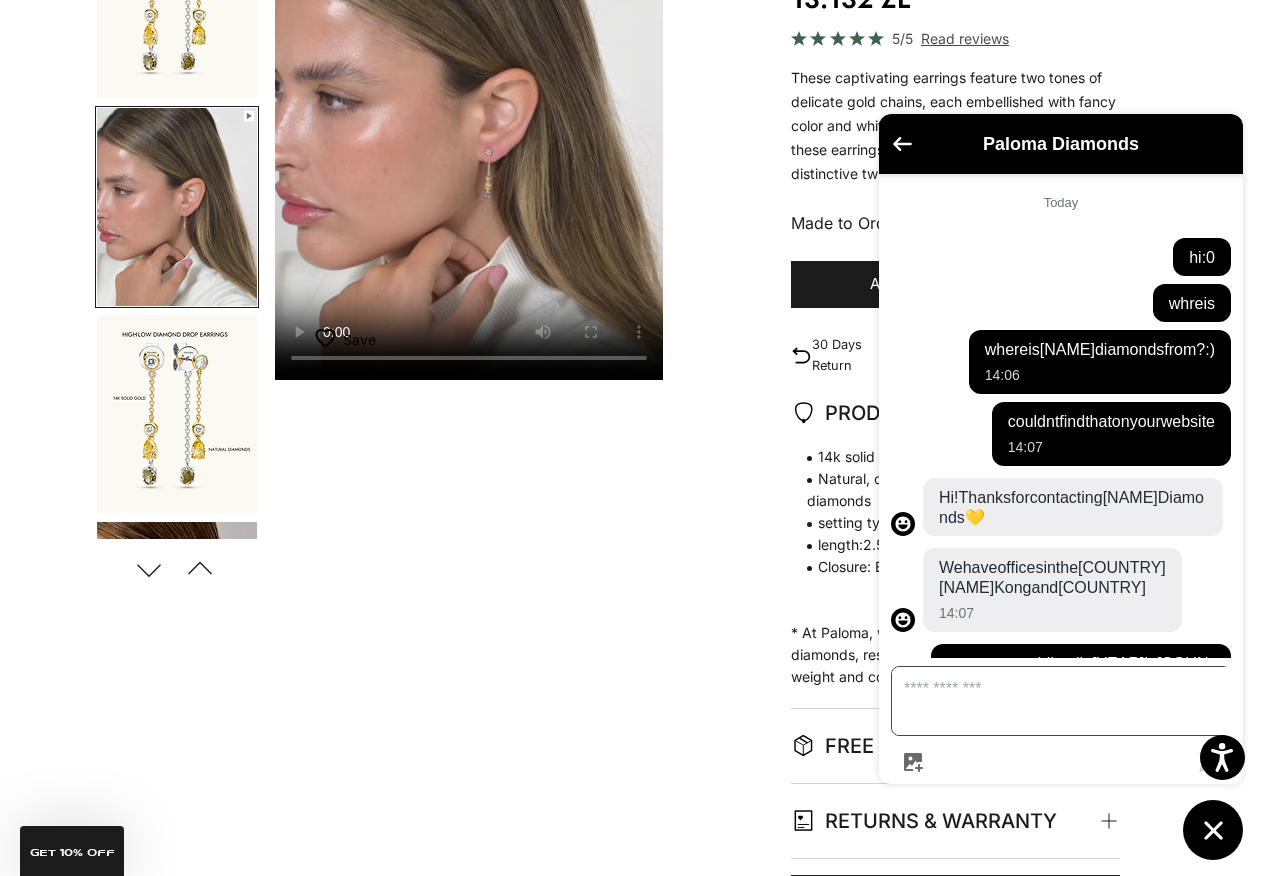 scroll, scrollTop: 86, scrollLeft: 0, axis: vertical 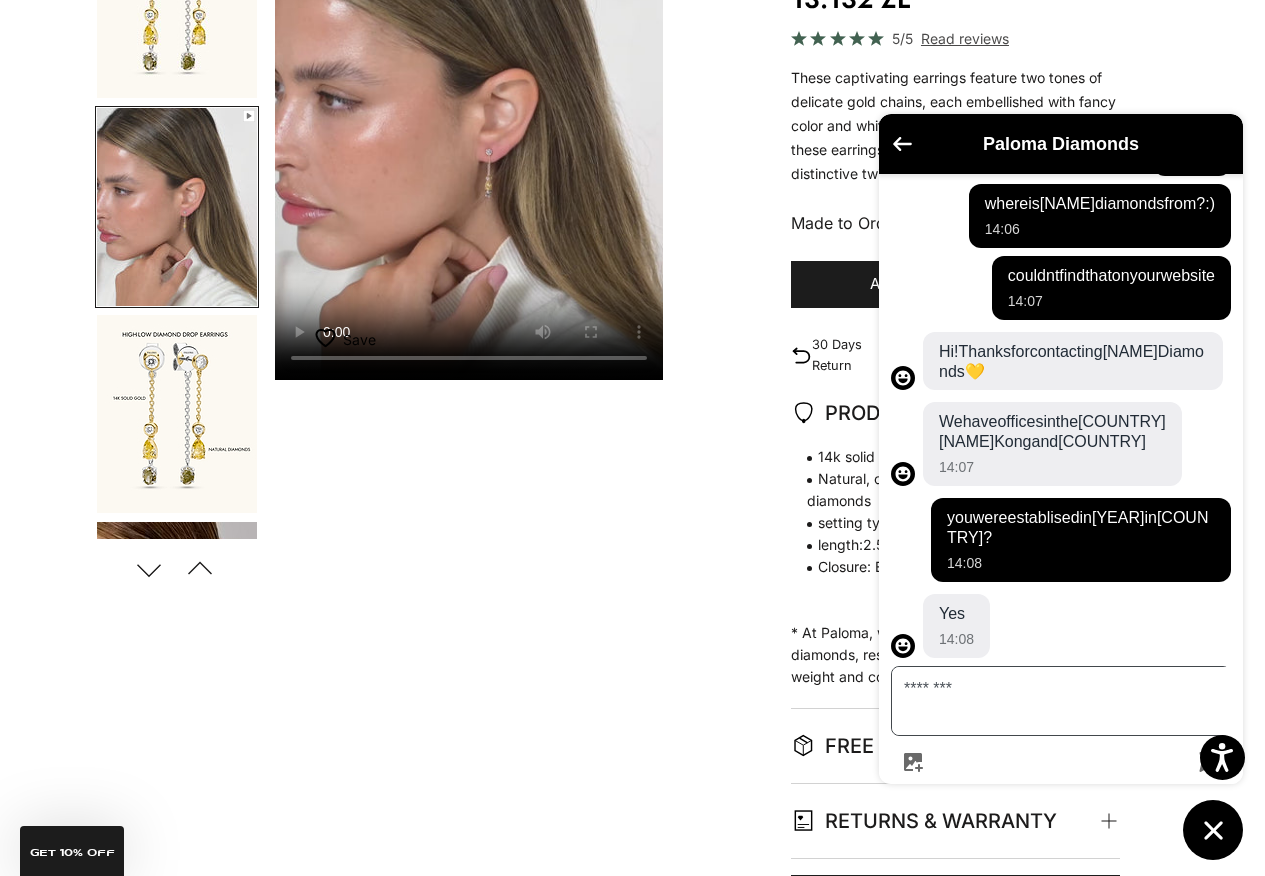 type on "*********" 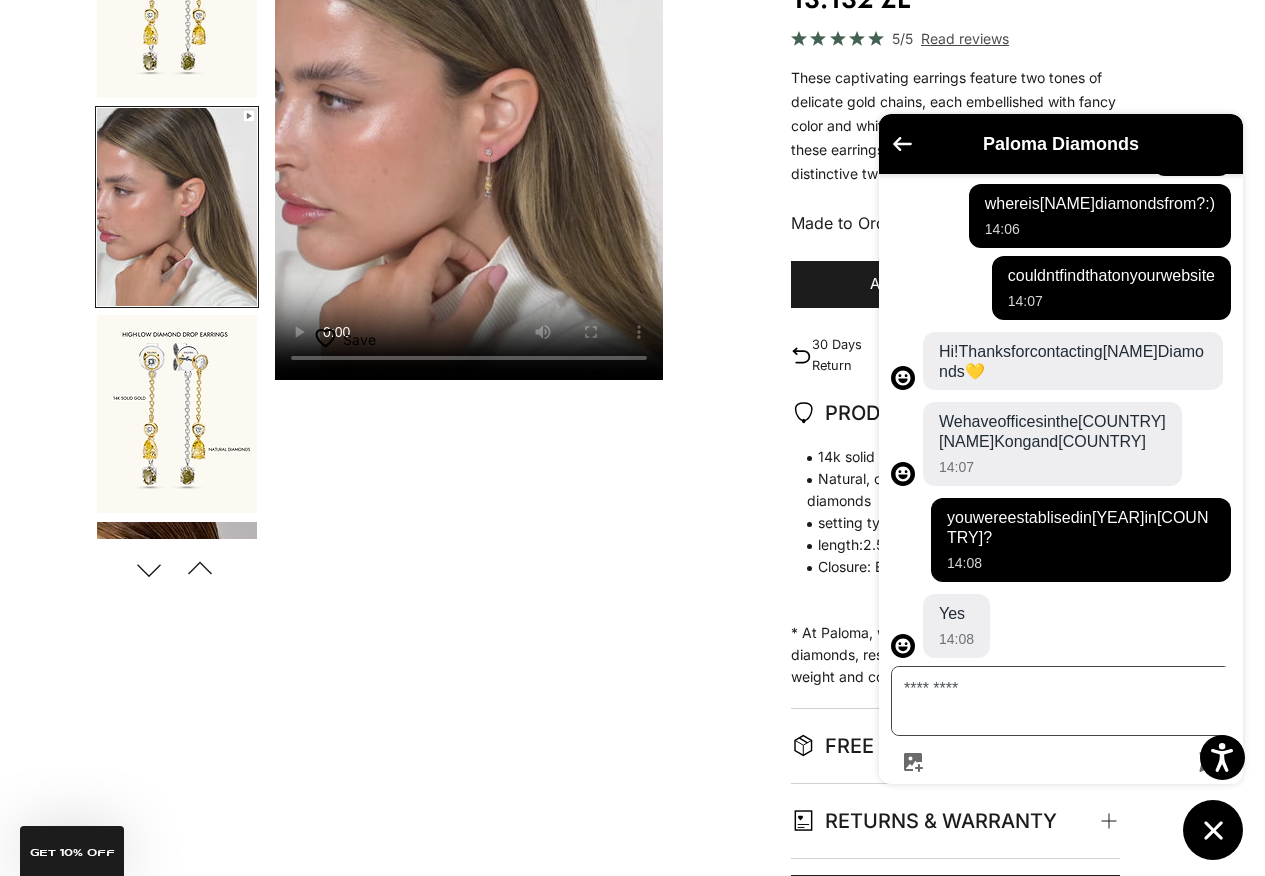 type 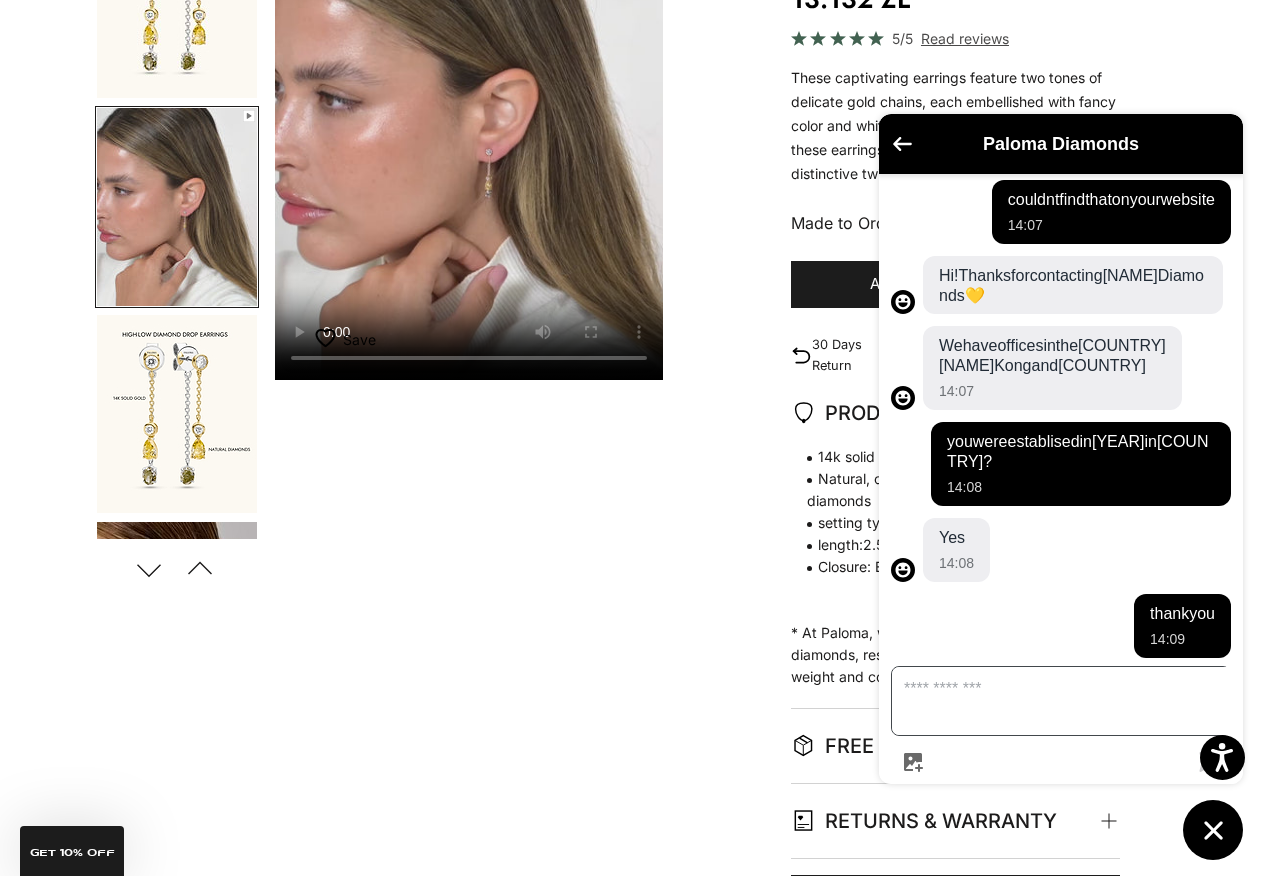 scroll, scrollTop: 0, scrollLeft: 0, axis: both 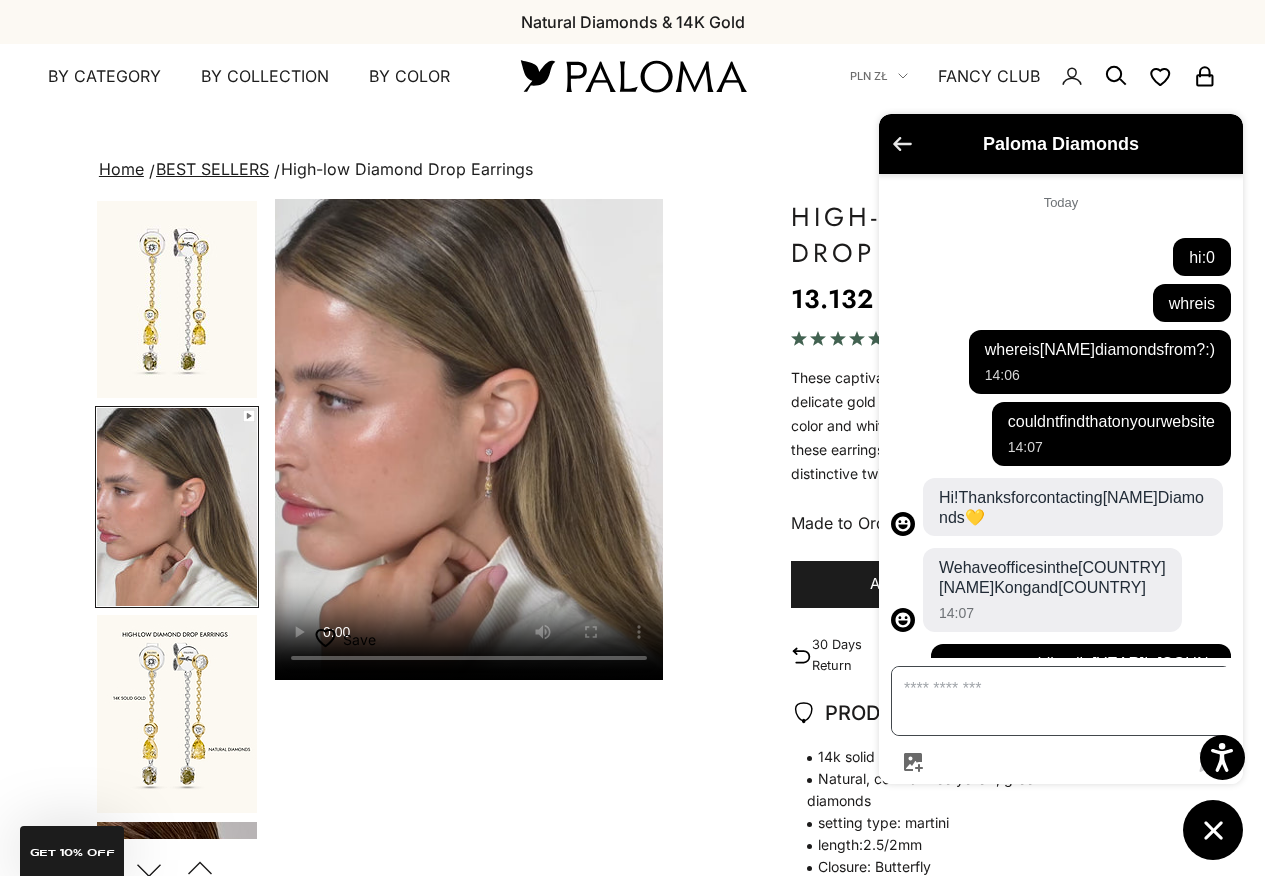 click 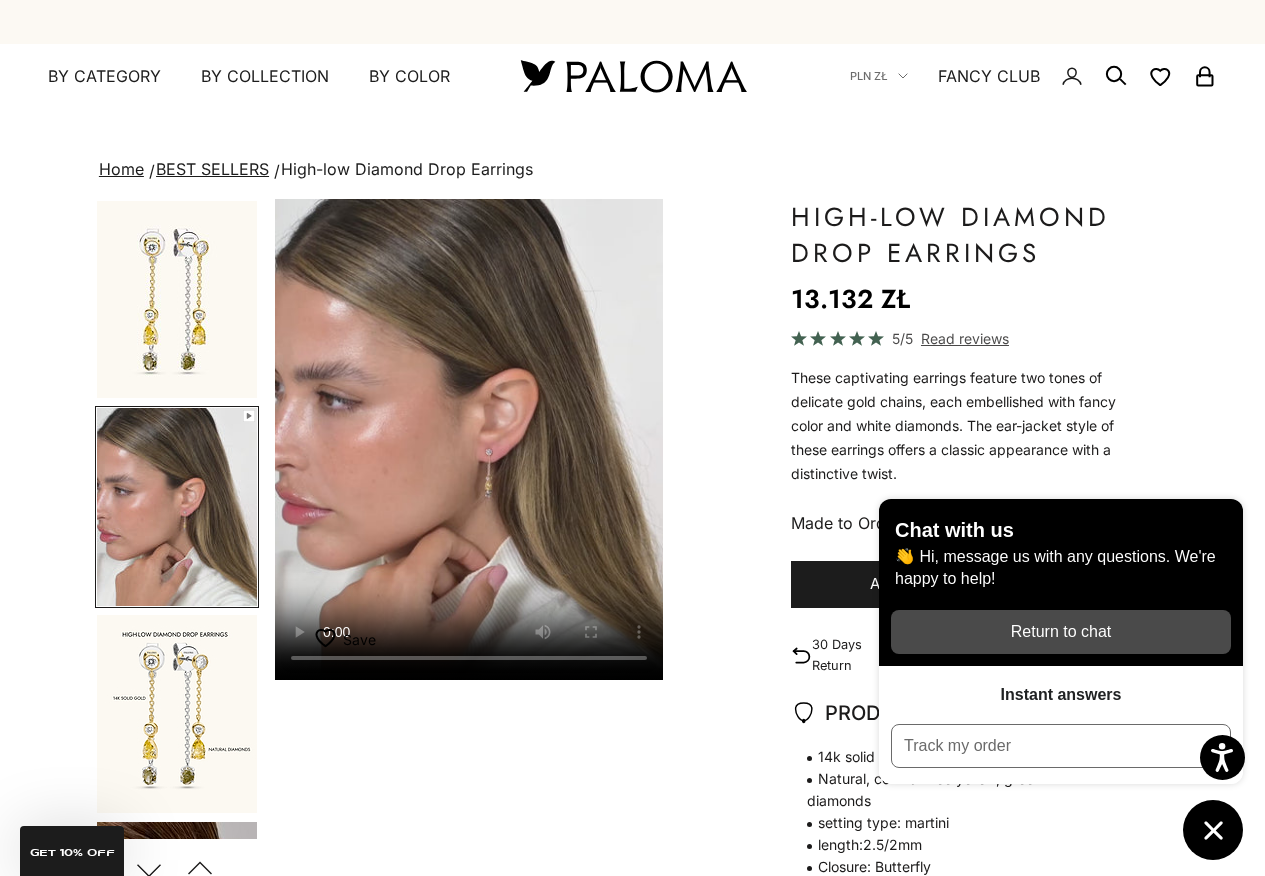 click on "Return to chat" at bounding box center (1061, 632) 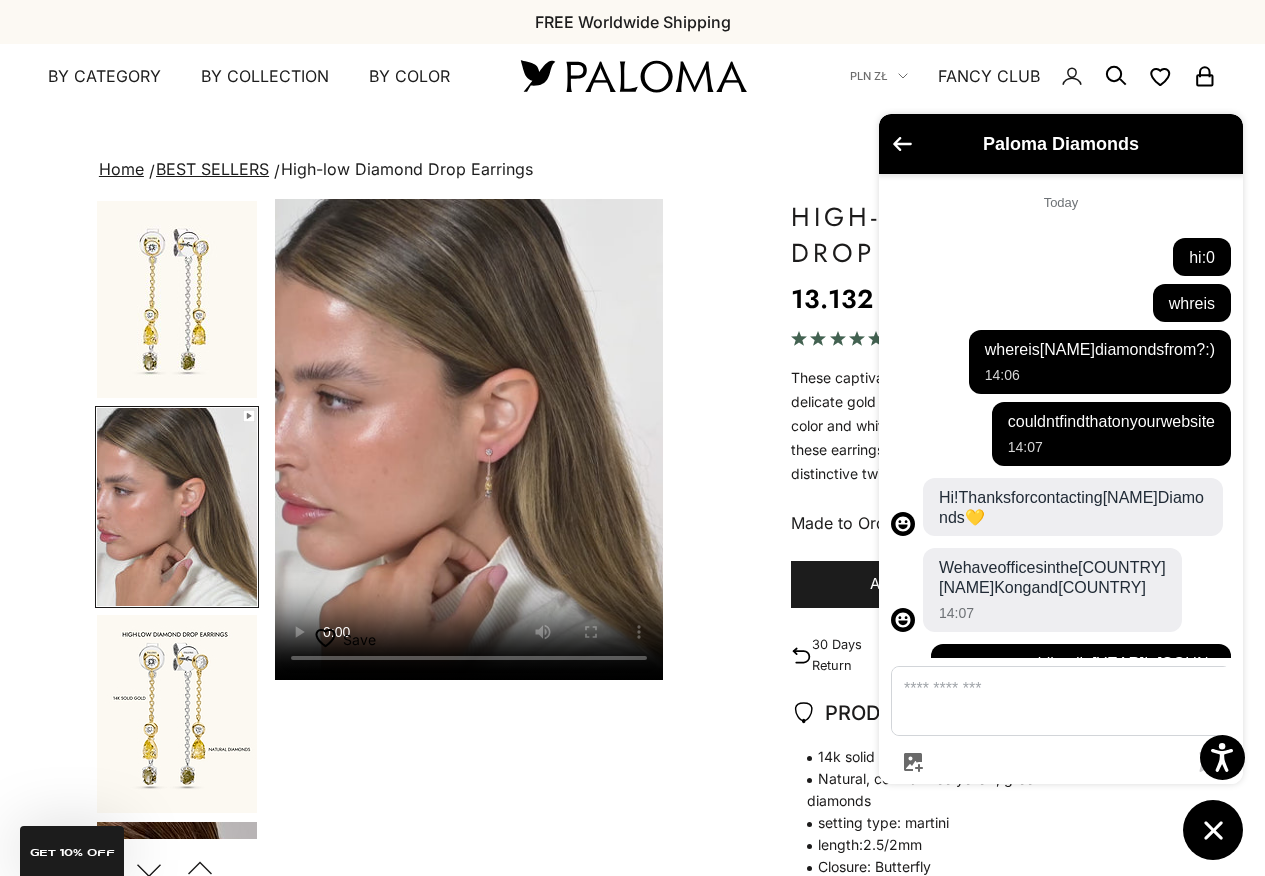 scroll, scrollTop: 354, scrollLeft: 0, axis: vertical 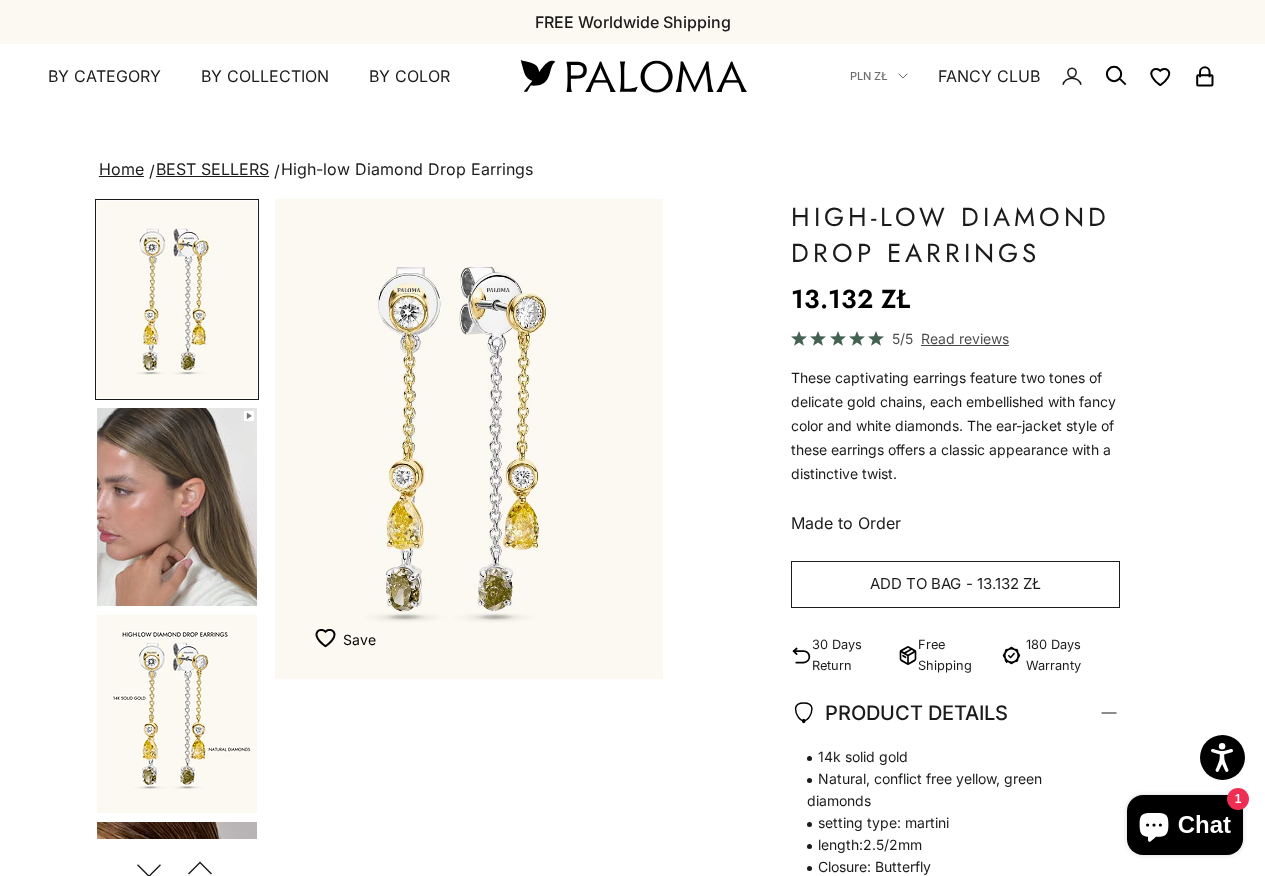 click on "Add to bag" at bounding box center (915, 584) 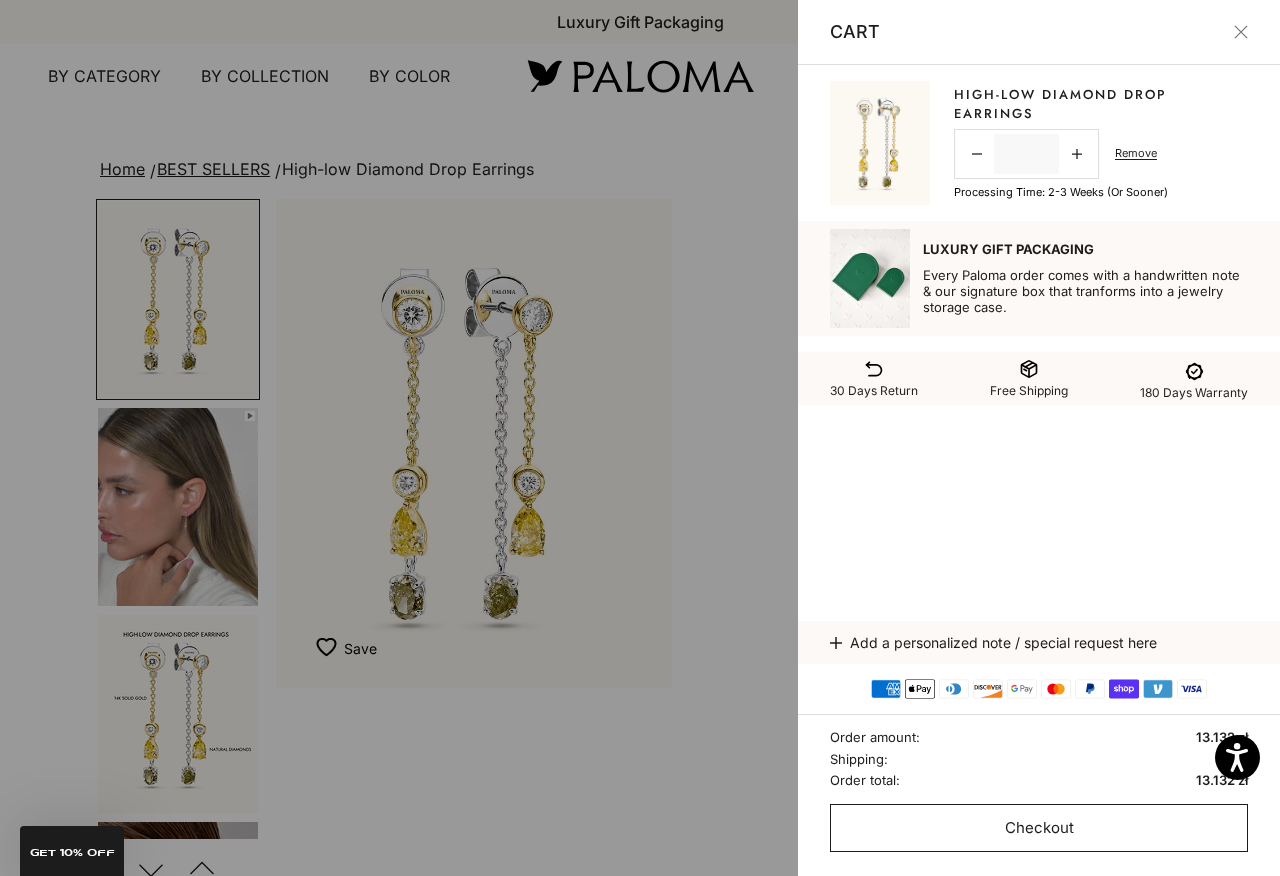 click on "Checkout" at bounding box center (1039, 828) 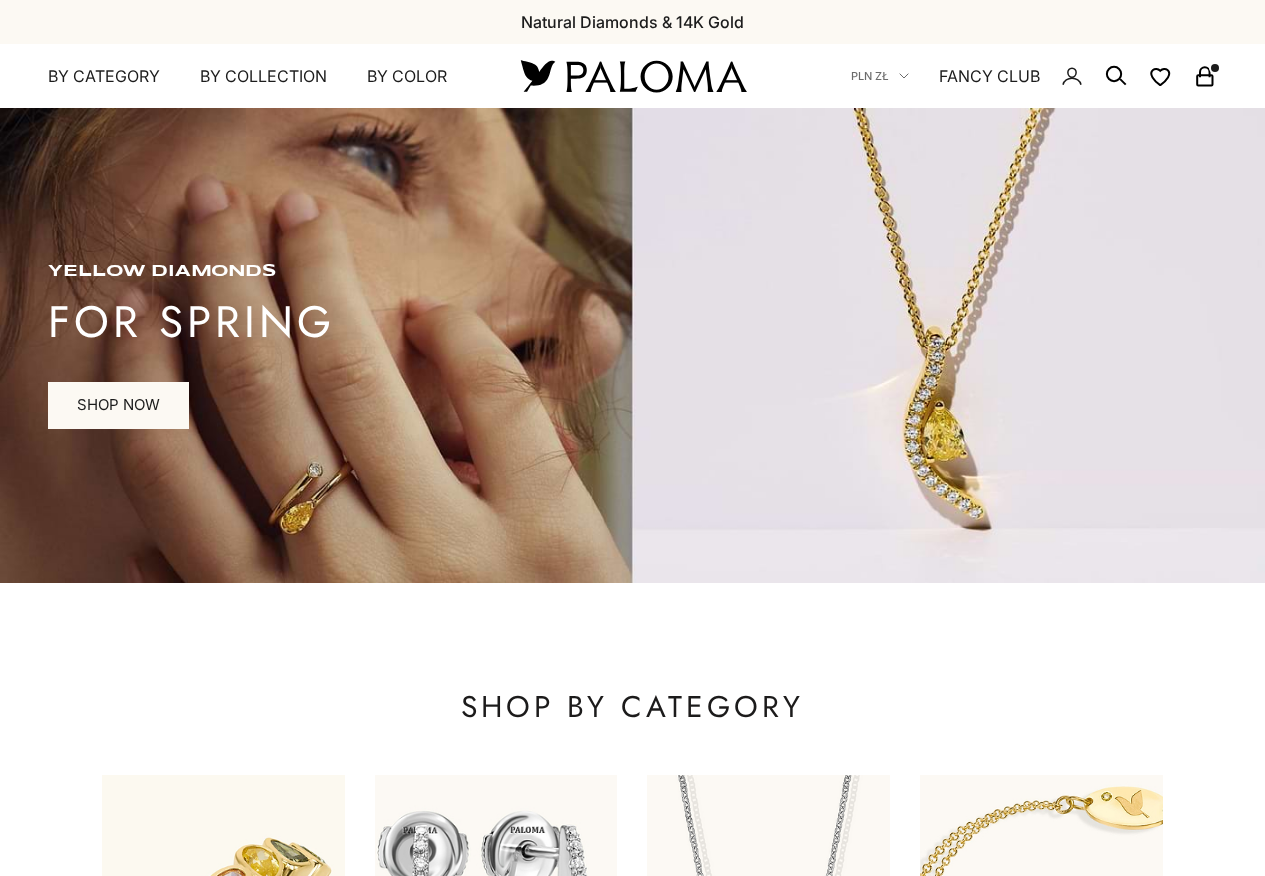 click at bounding box center (495, 975) 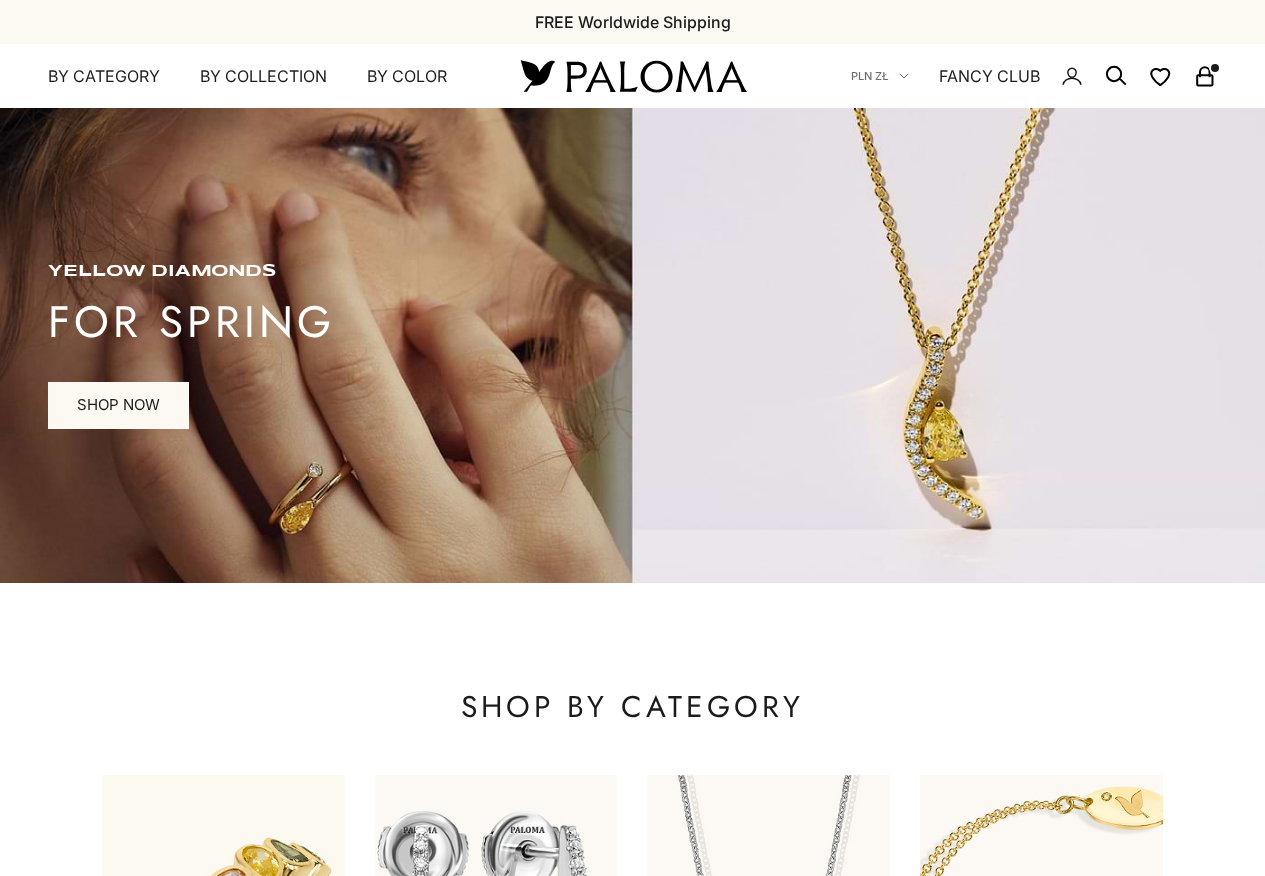 scroll, scrollTop: 524, scrollLeft: 0, axis: vertical 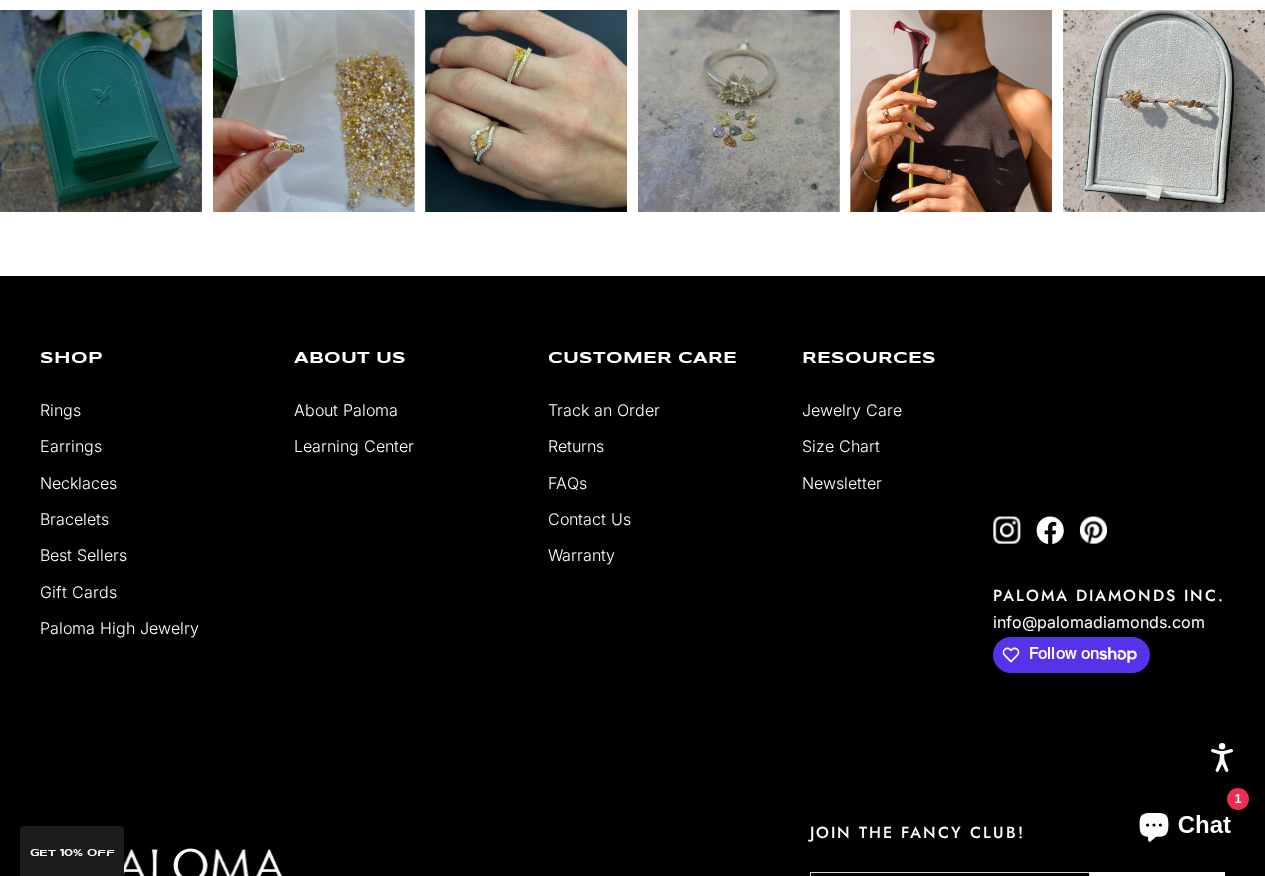 click on "About Paloma" at bounding box center [346, 410] 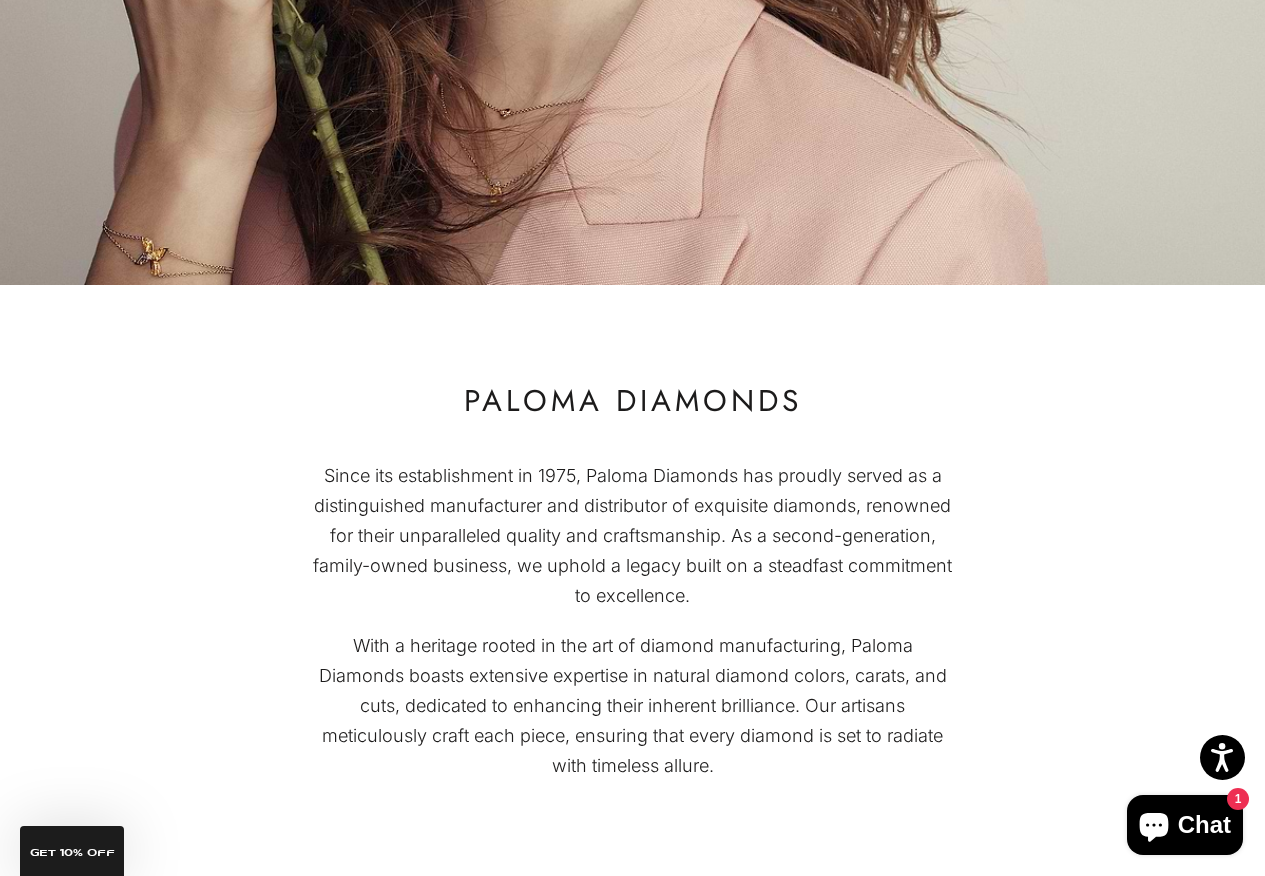 scroll, scrollTop: 800, scrollLeft: 0, axis: vertical 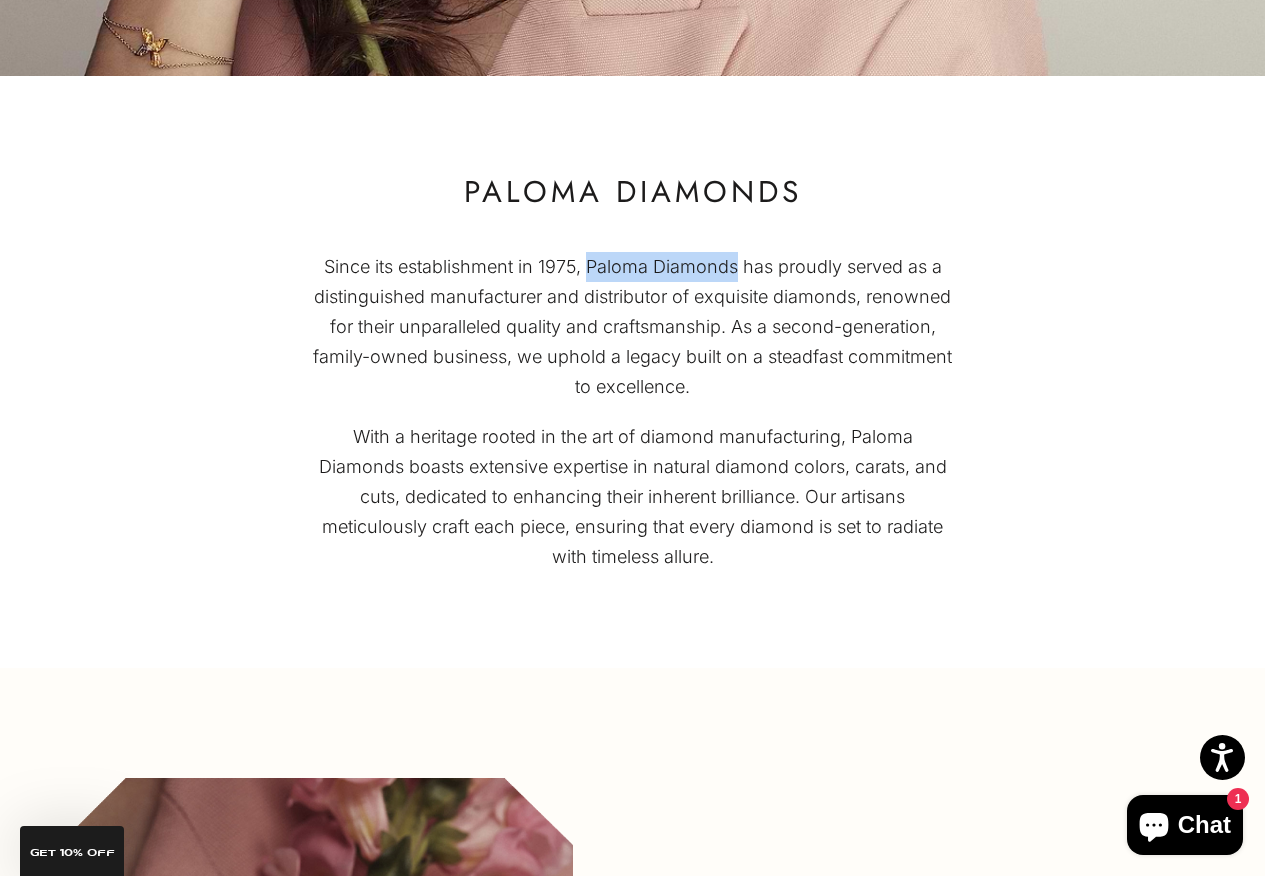 drag, startPoint x: 737, startPoint y: 269, endPoint x: 590, endPoint y: 262, distance: 147.16656 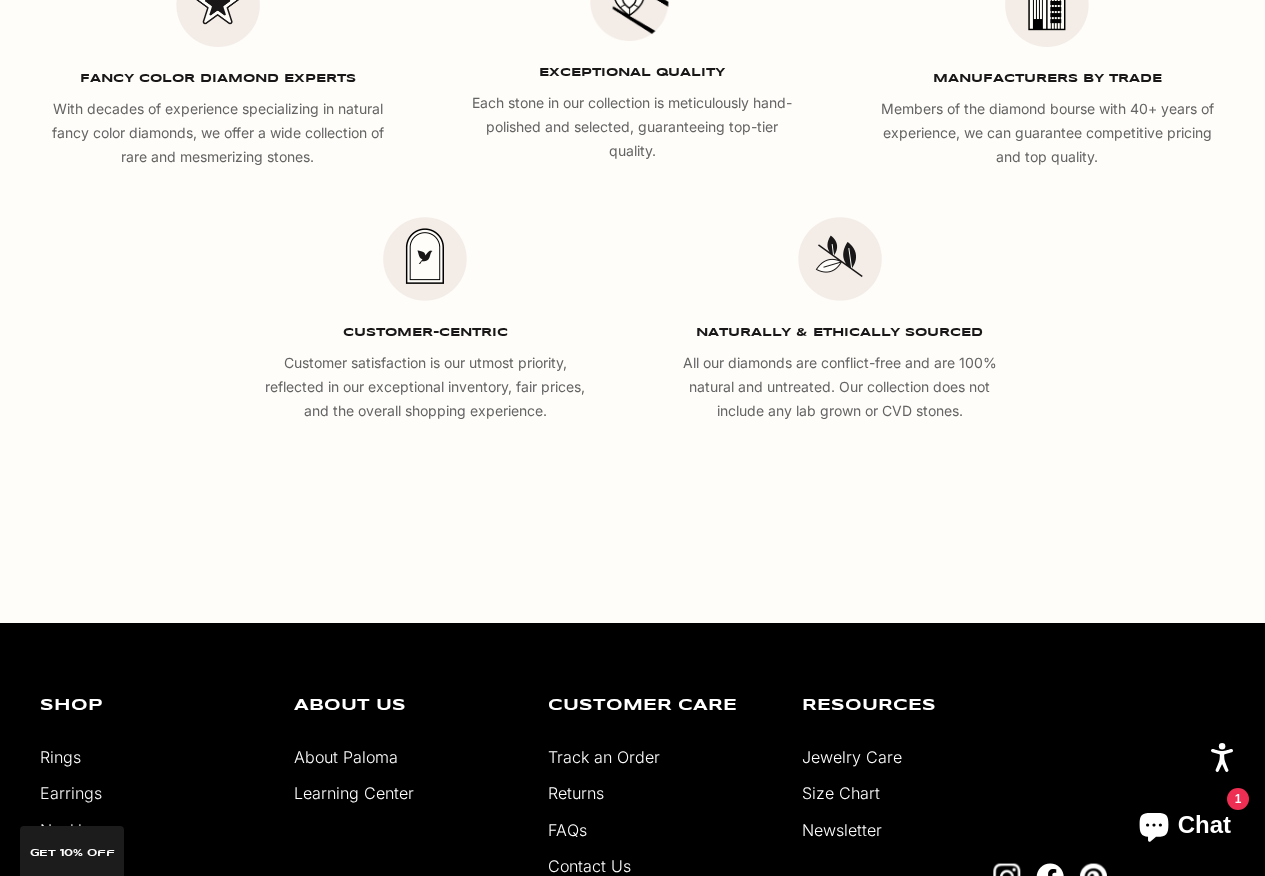 scroll, scrollTop: 3772, scrollLeft: 0, axis: vertical 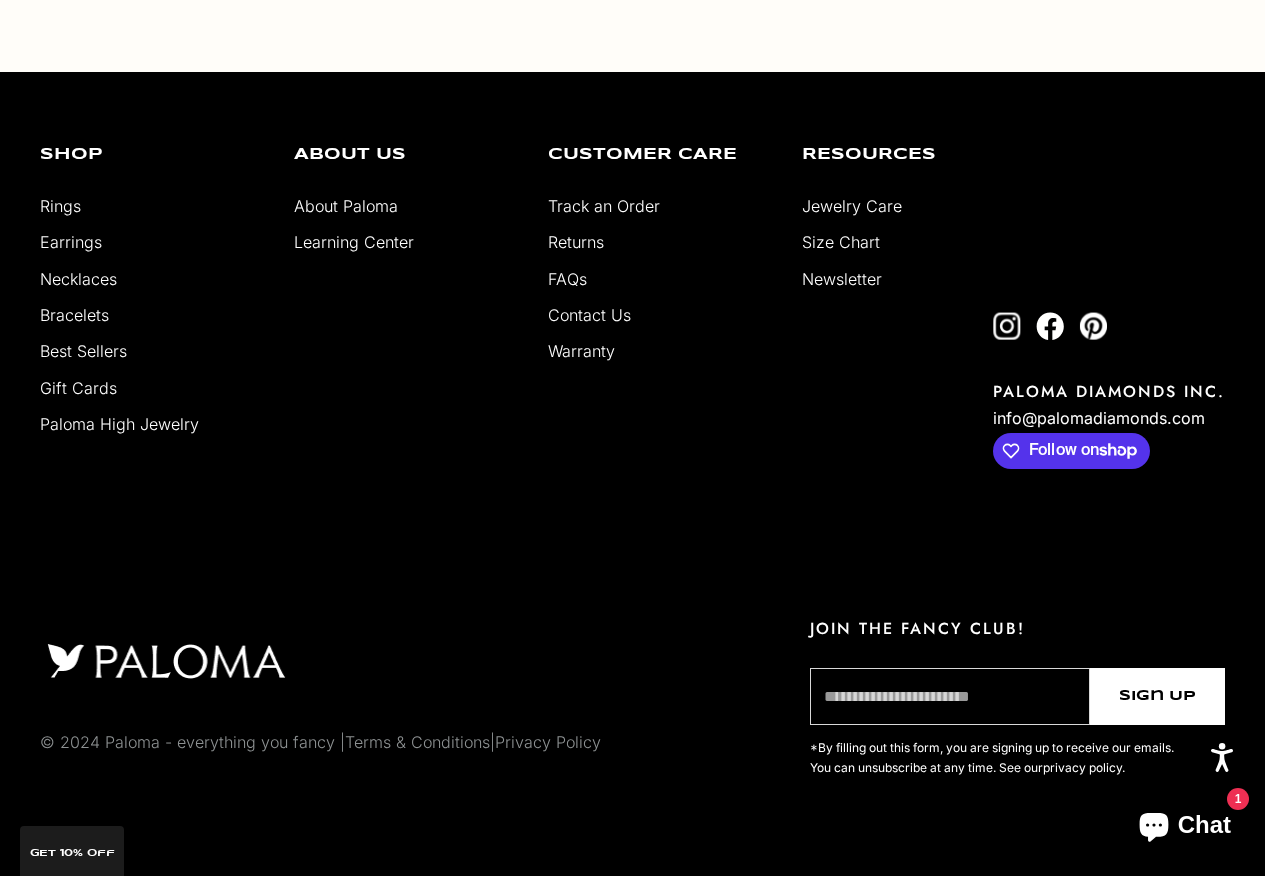 click on "Contact Us" at bounding box center [589, 315] 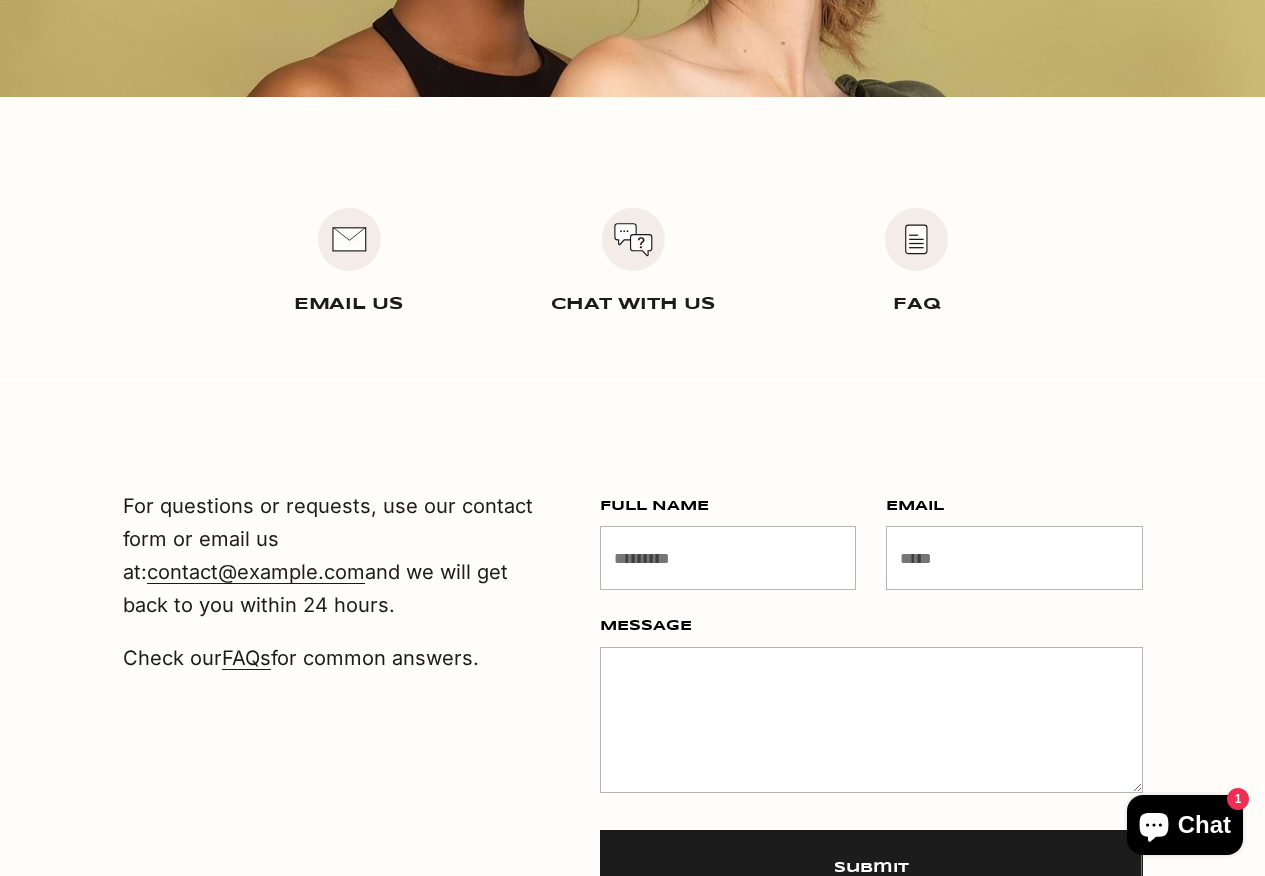 scroll, scrollTop: 400, scrollLeft: 0, axis: vertical 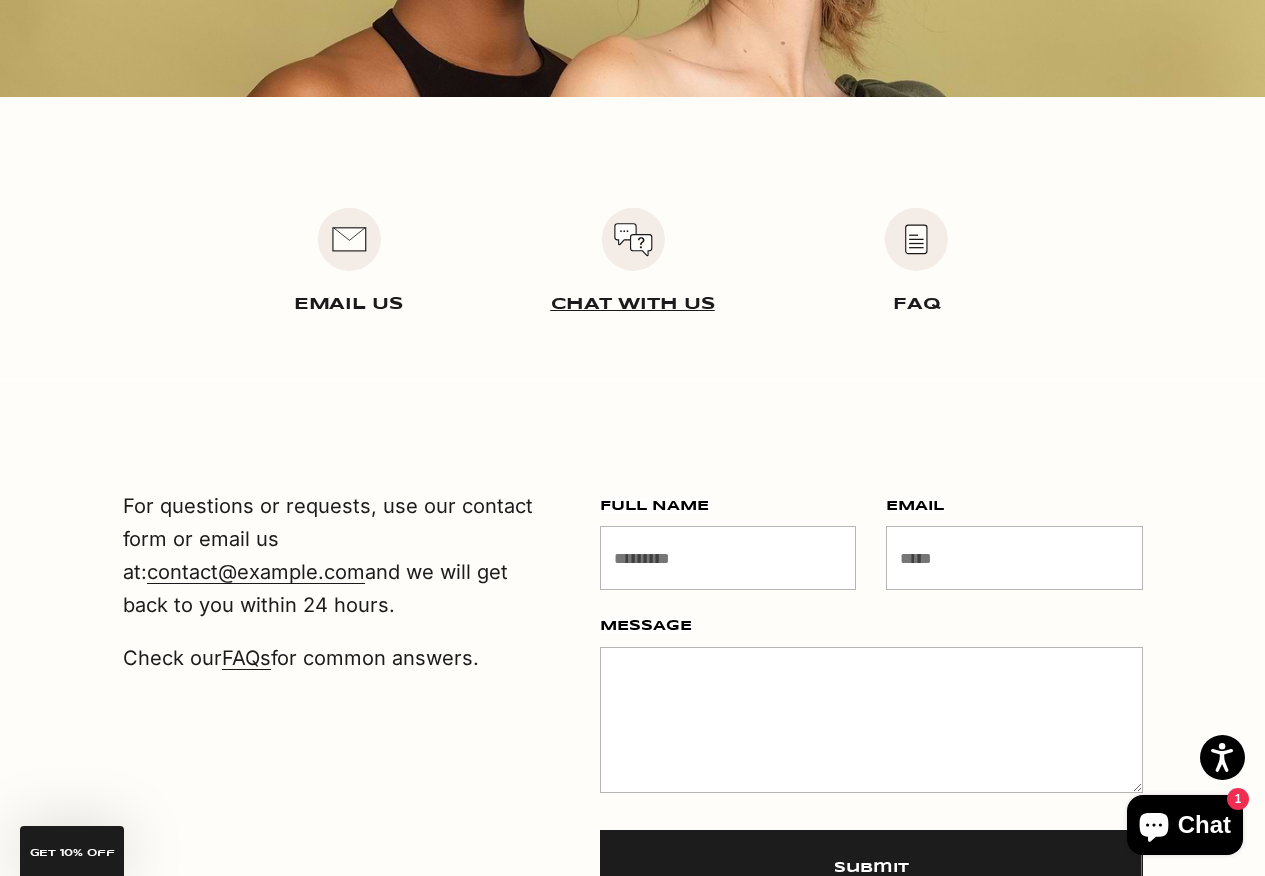 click at bounding box center (633, 239) 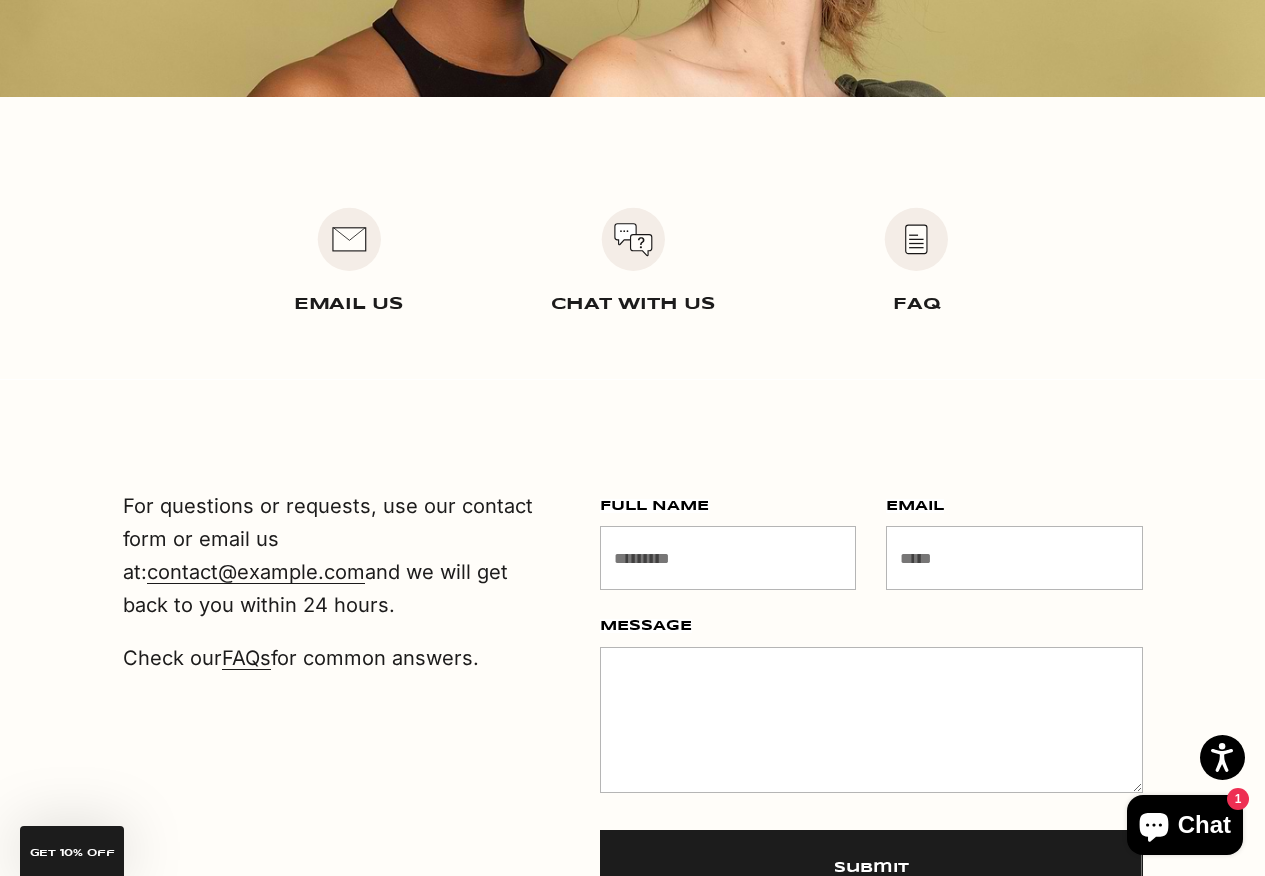 click 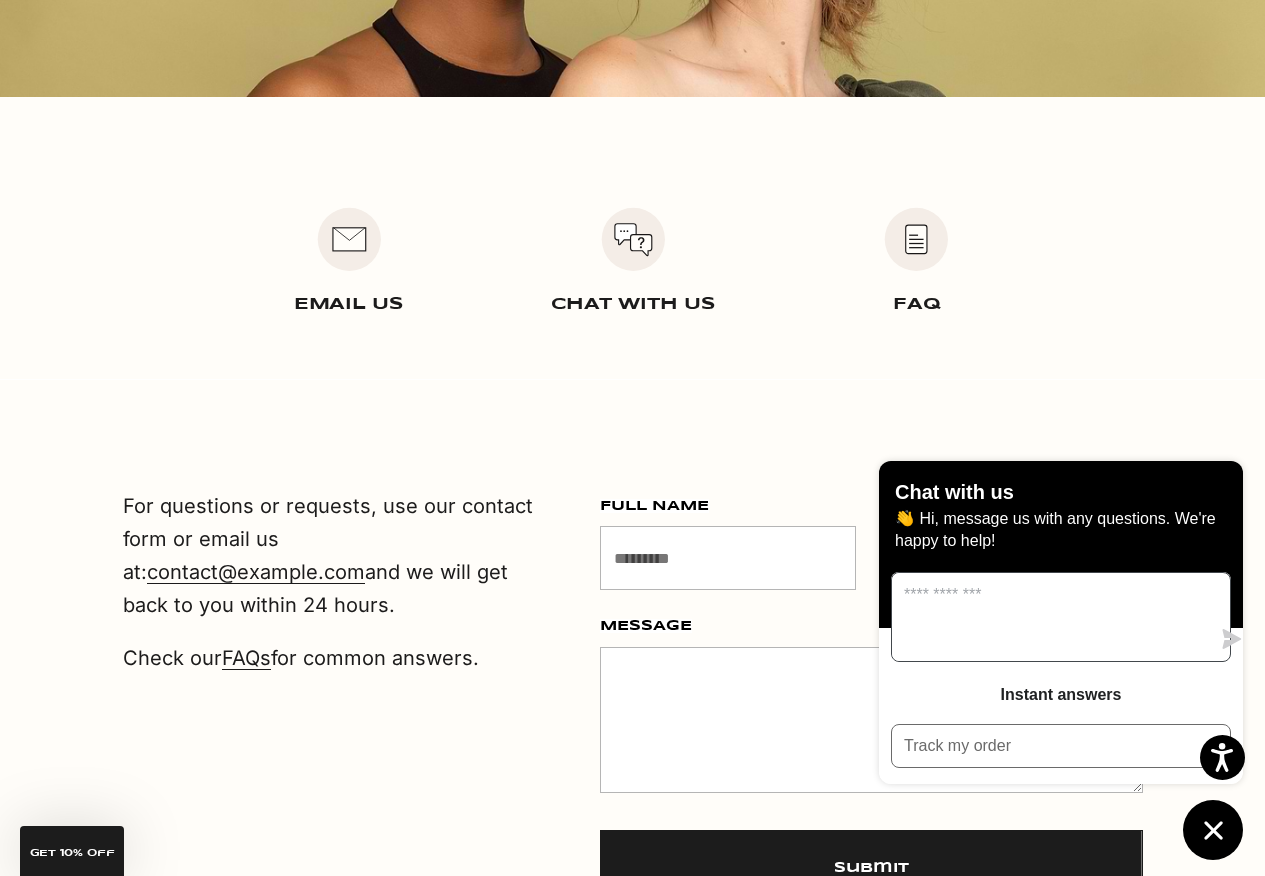 click at bounding box center [1051, 617] 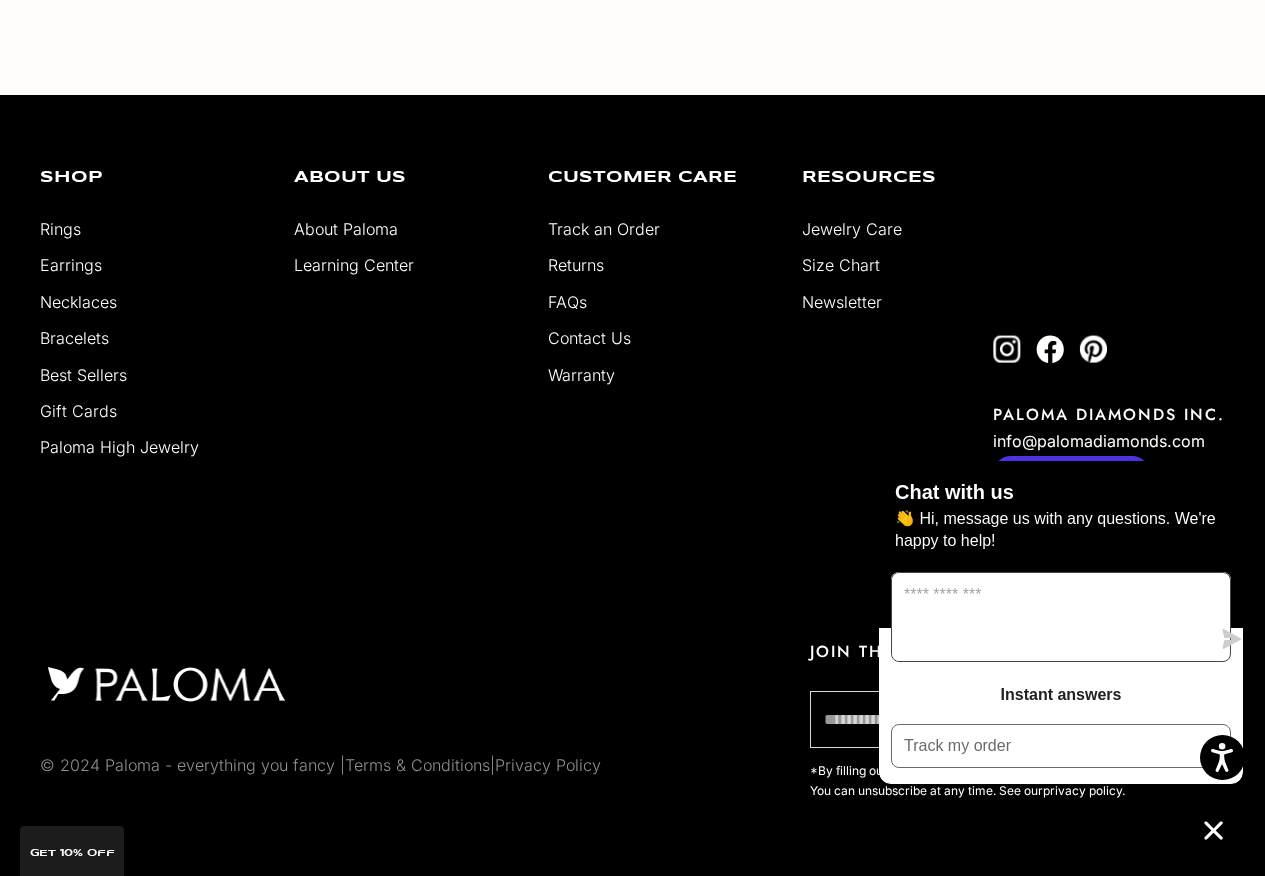 scroll, scrollTop: 1335, scrollLeft: 0, axis: vertical 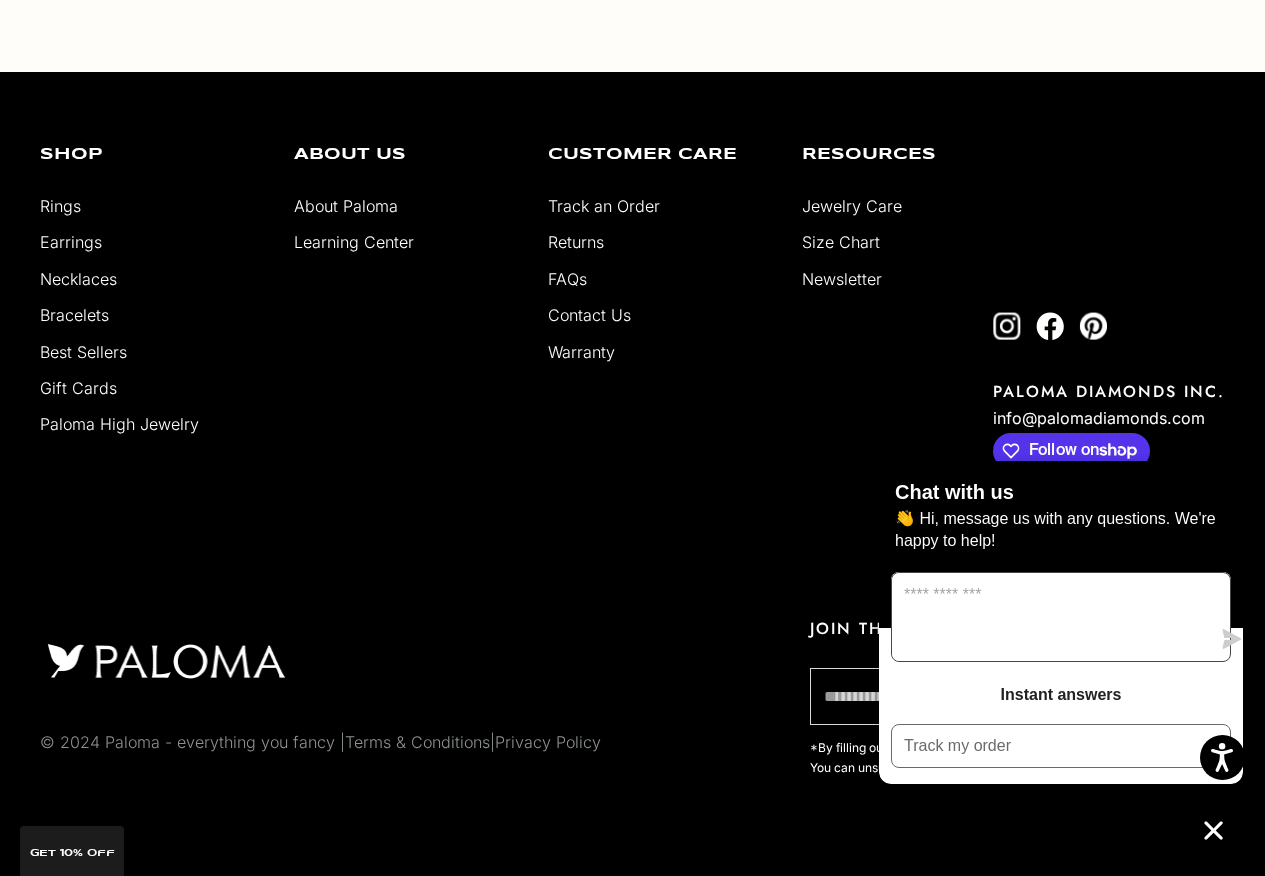 click 